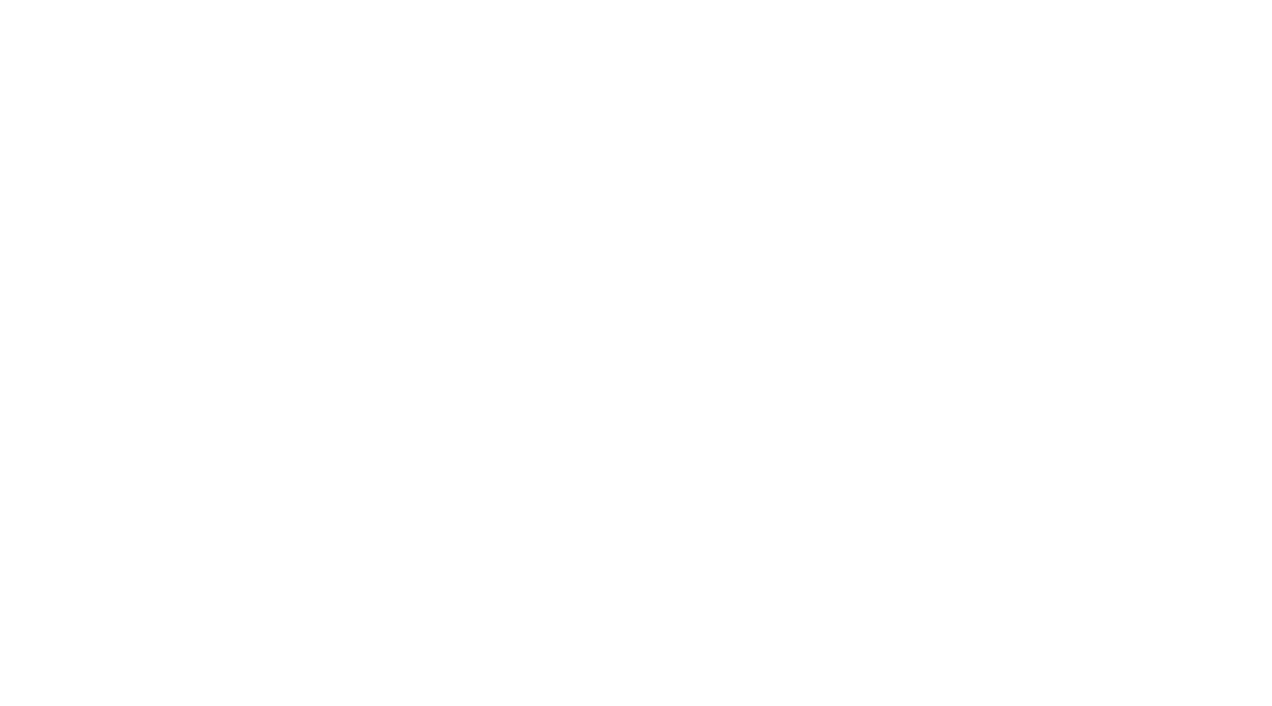 scroll, scrollTop: 0, scrollLeft: 0, axis: both 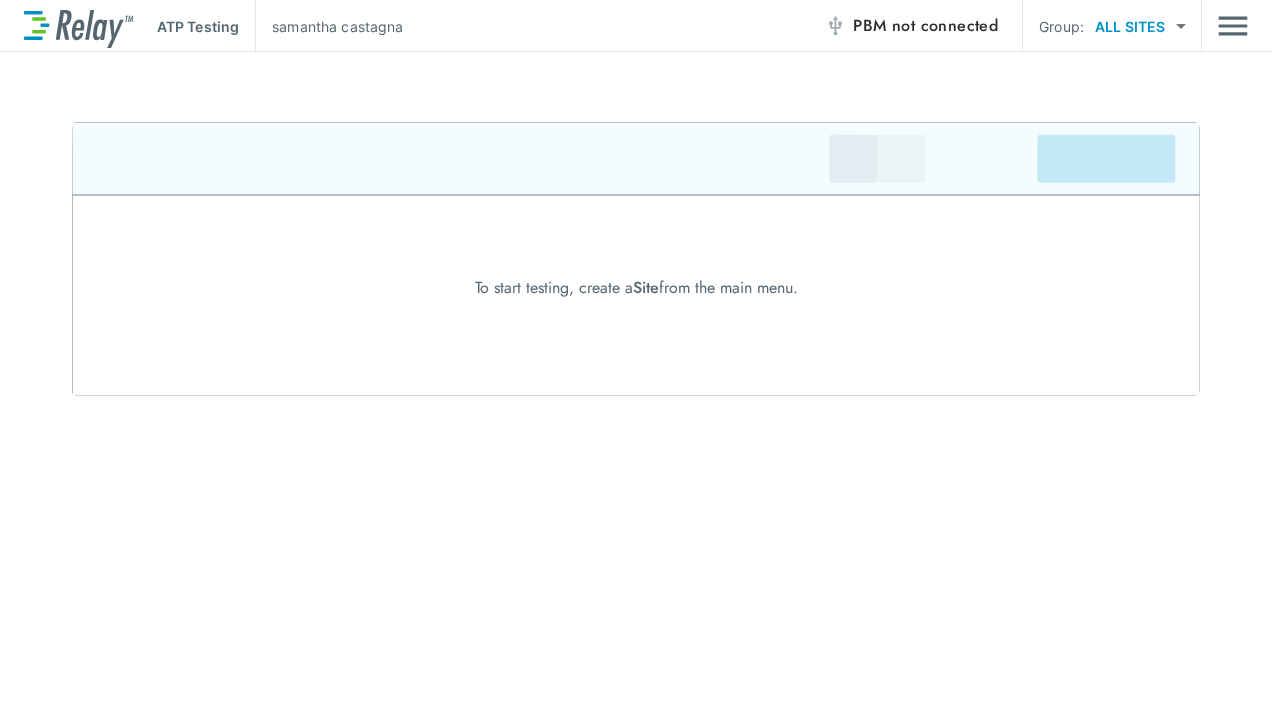click on "ATP Testing samantha   castagna PBM   not connected Group: ALL SITES ********* ​ To start testing, create a    Site    from the main menu. WORKFLOWS ATP Testing Lab Reports ADMIN Manage Sites My Account Log Out" at bounding box center (636, 353) 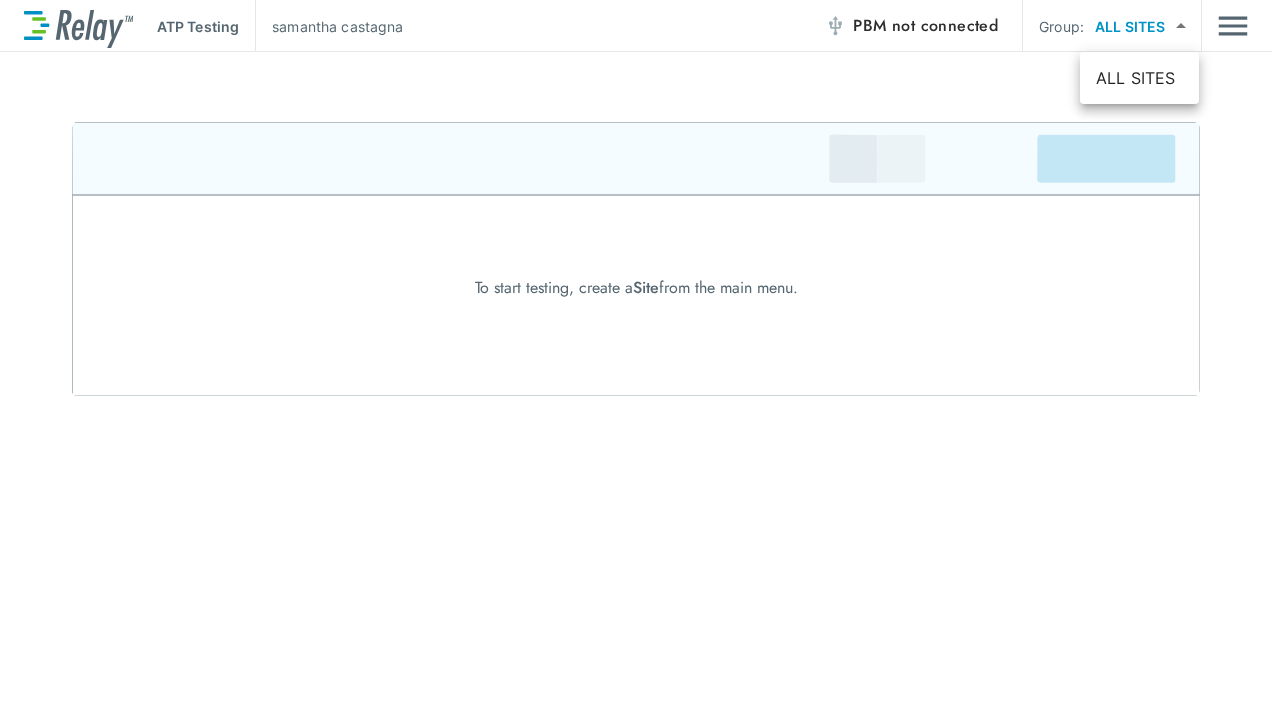 click at bounding box center (636, 353) 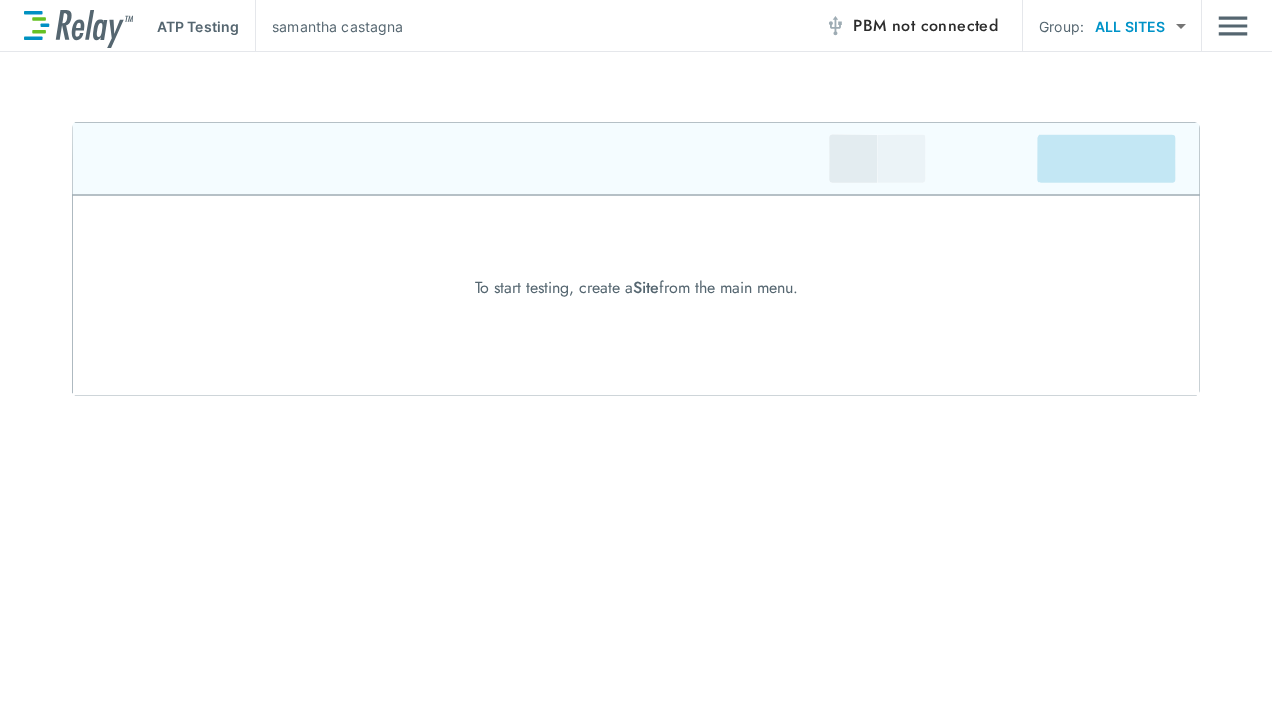 click at bounding box center [1233, 26] 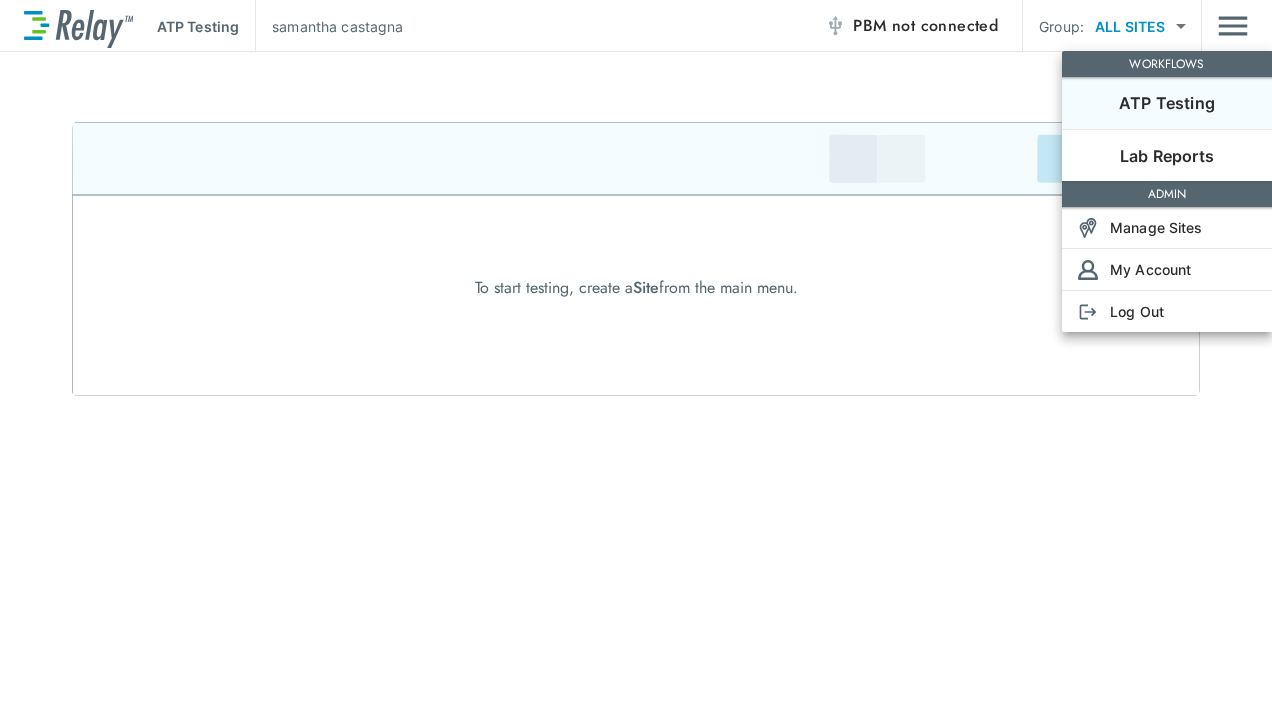 click on "Manage Sites" at bounding box center [1167, 227] 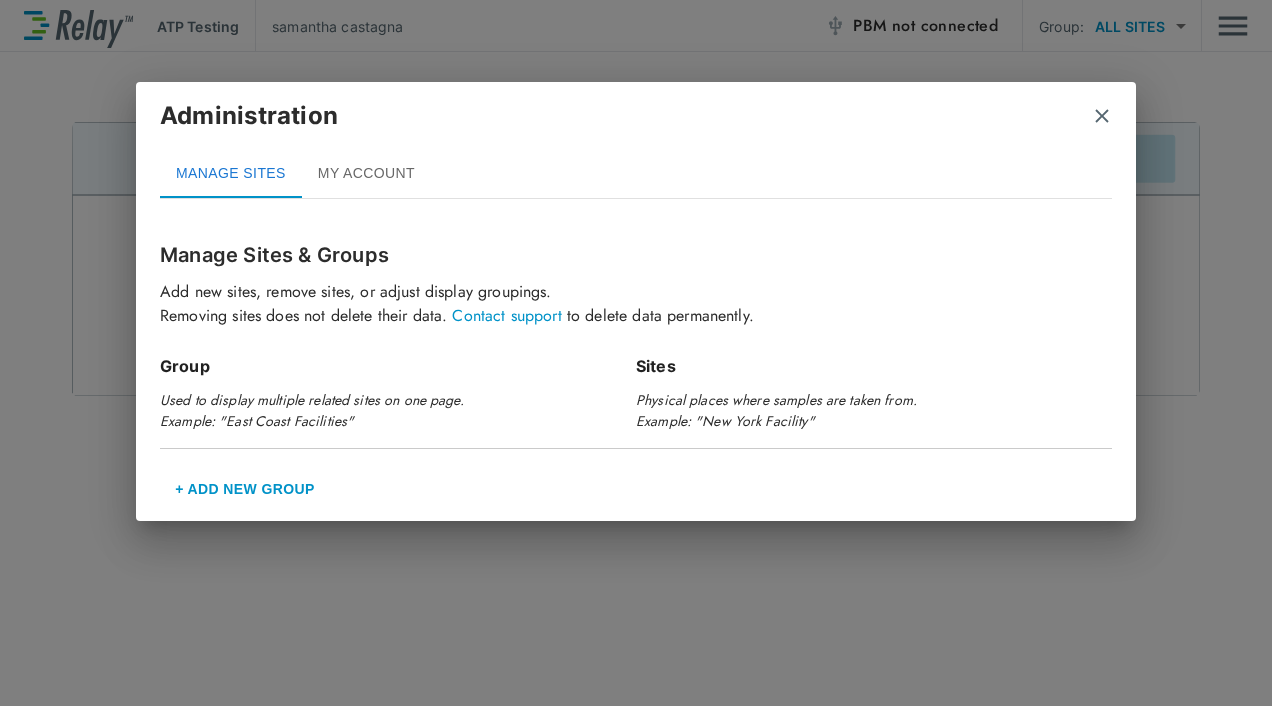 click on "MY ACCOUNT" at bounding box center (366, 174) 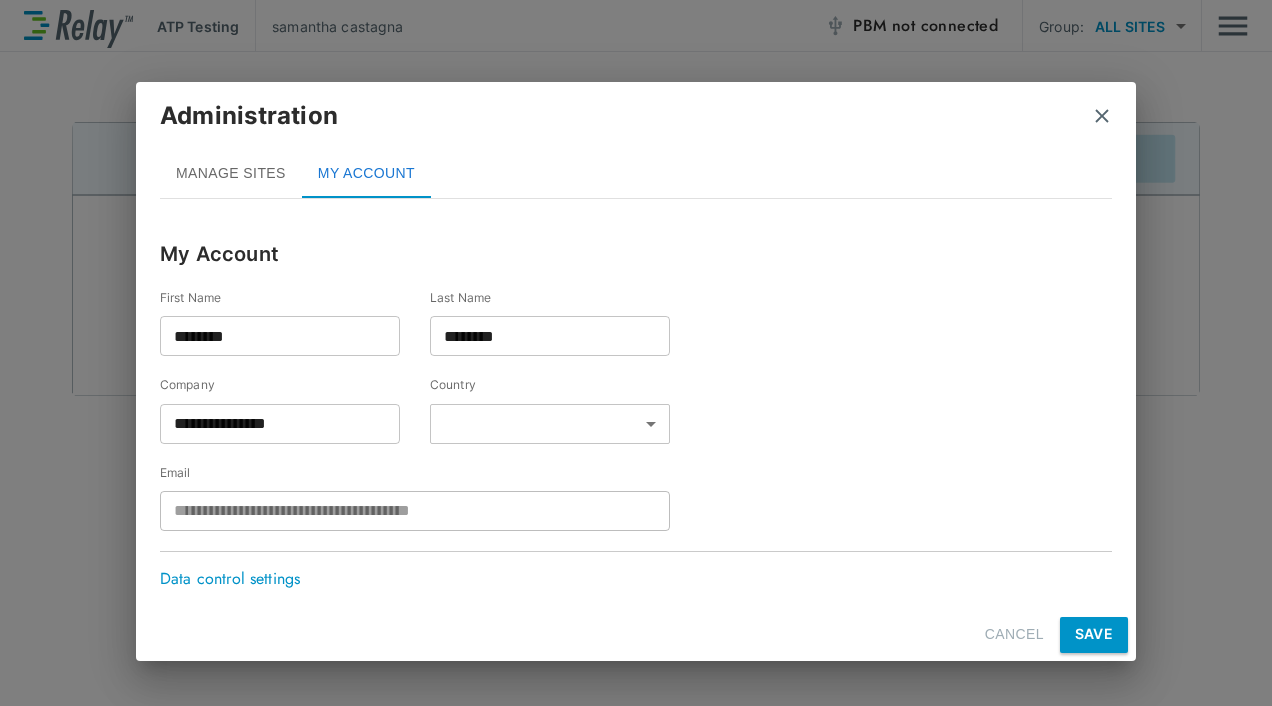 scroll, scrollTop: 40, scrollLeft: 0, axis: vertical 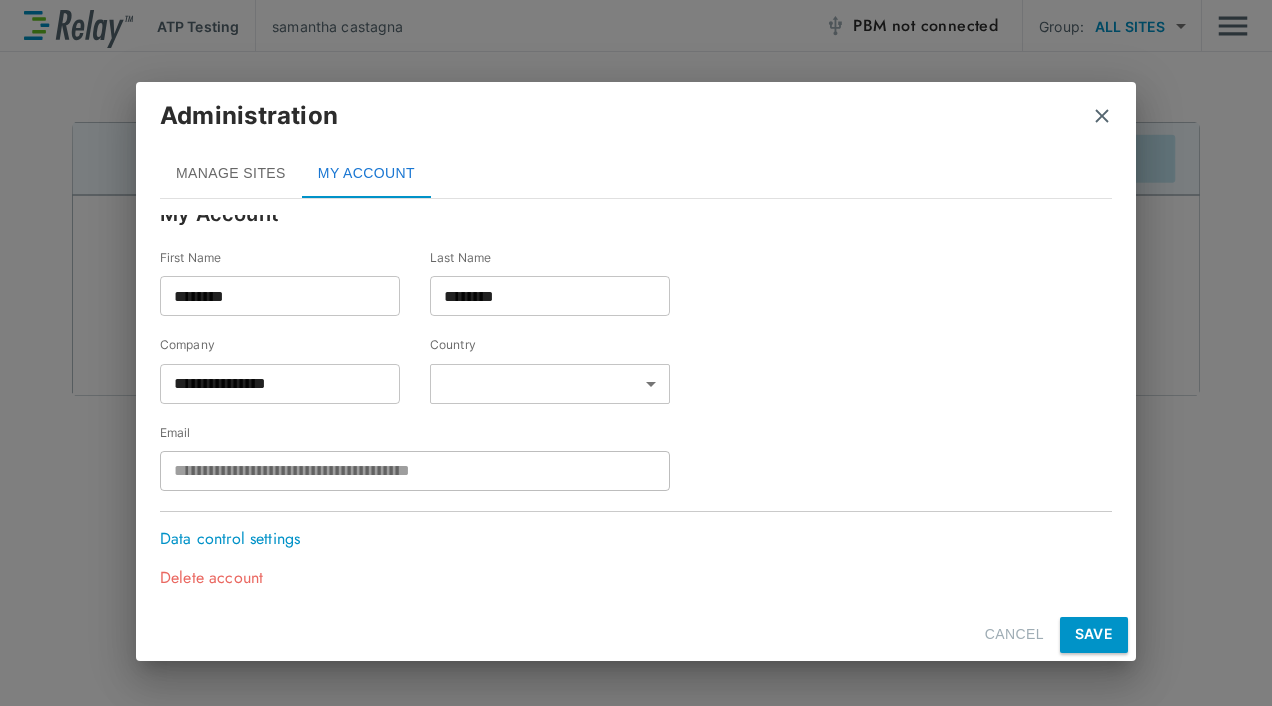 click on "MANAGE SITES" at bounding box center (231, 174) 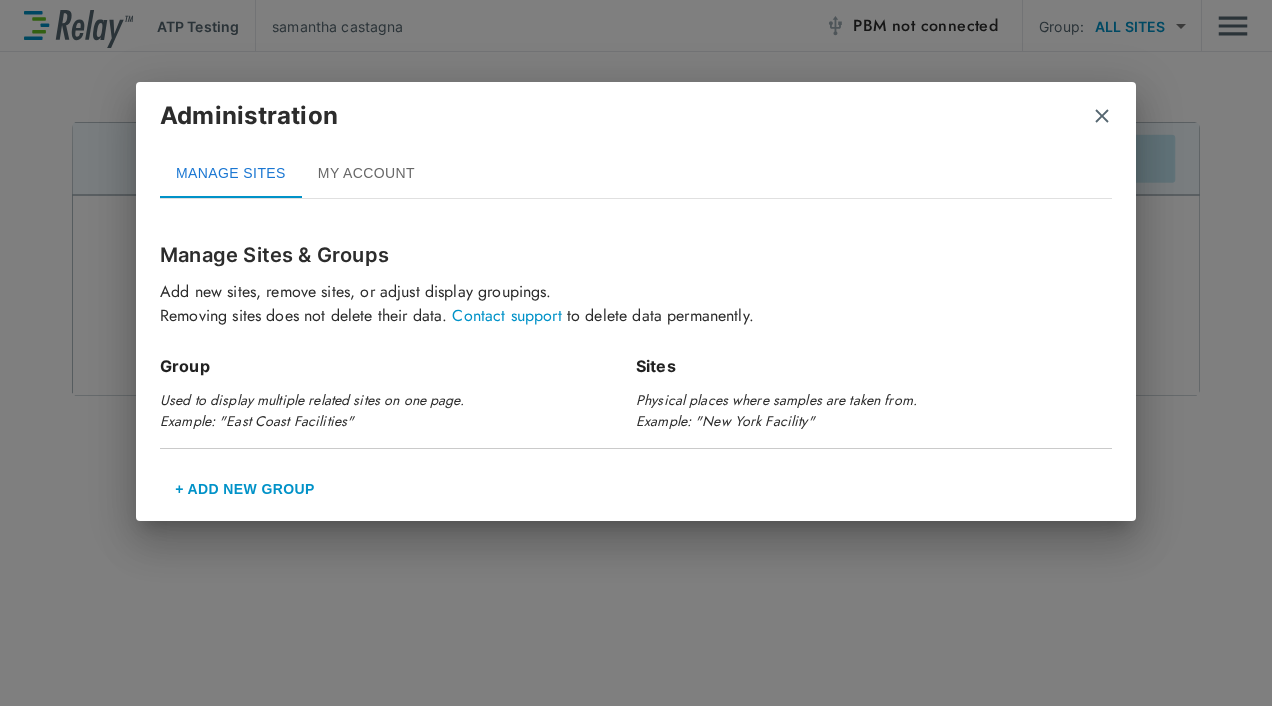 click at bounding box center (1102, 116) 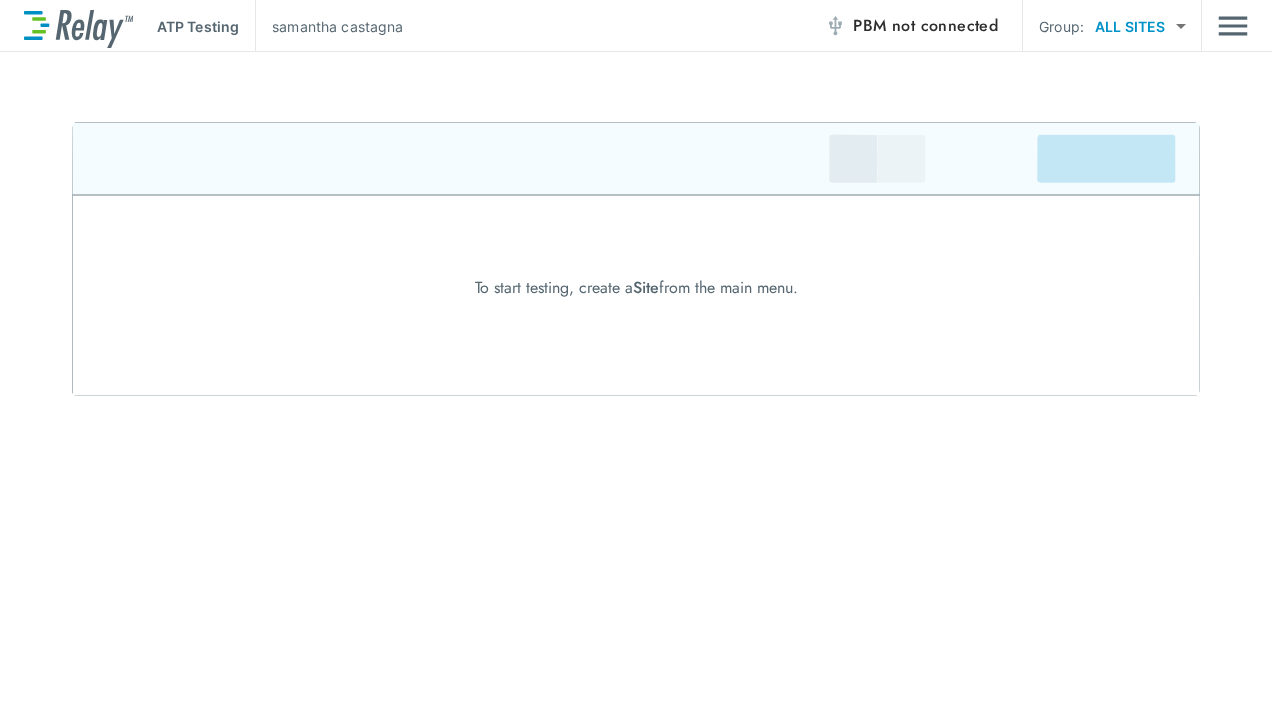 click at bounding box center [1233, 26] 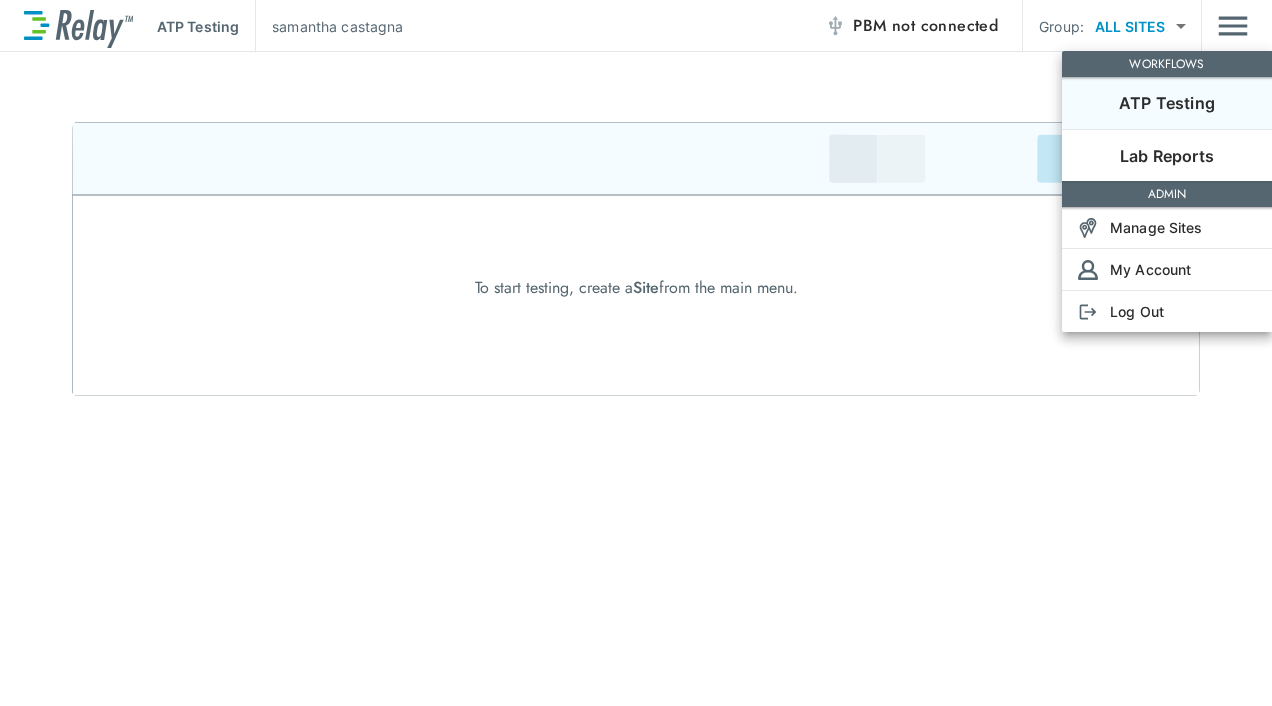 click at bounding box center (636, 353) 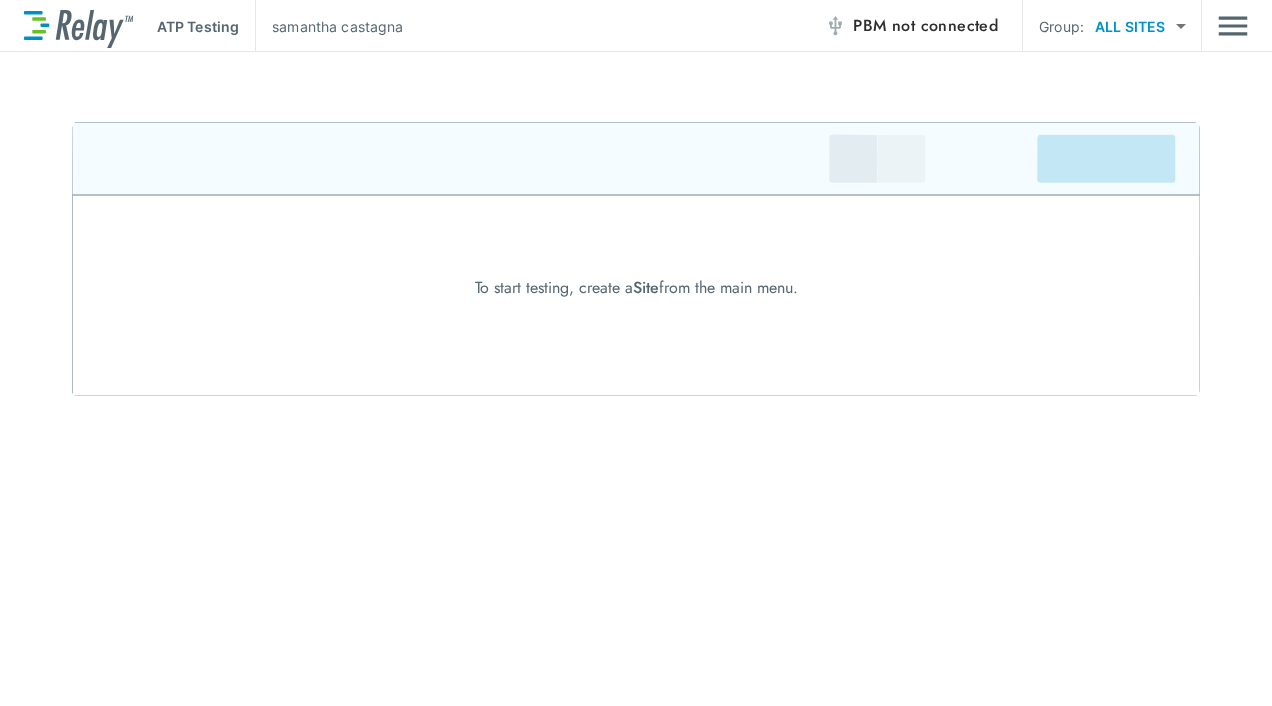 click on "ATP Testing samantha   castagna PBM   not connected Group: ALL SITES ********* ​ To start testing, create a    Site    from the main menu. WORKFLOWS ATP Testing Lab Reports ADMIN Manage Sites My Account Log Out" at bounding box center [636, 353] 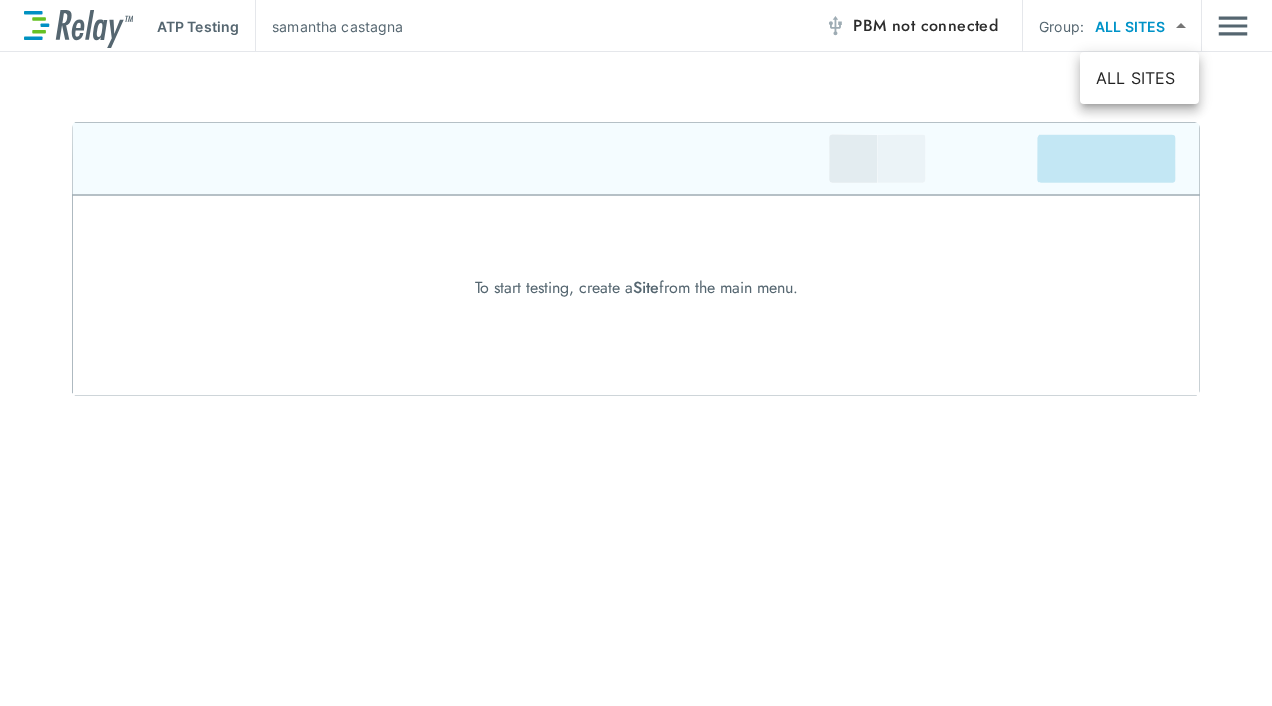 click on "ALL SITES" at bounding box center (1139, 78) 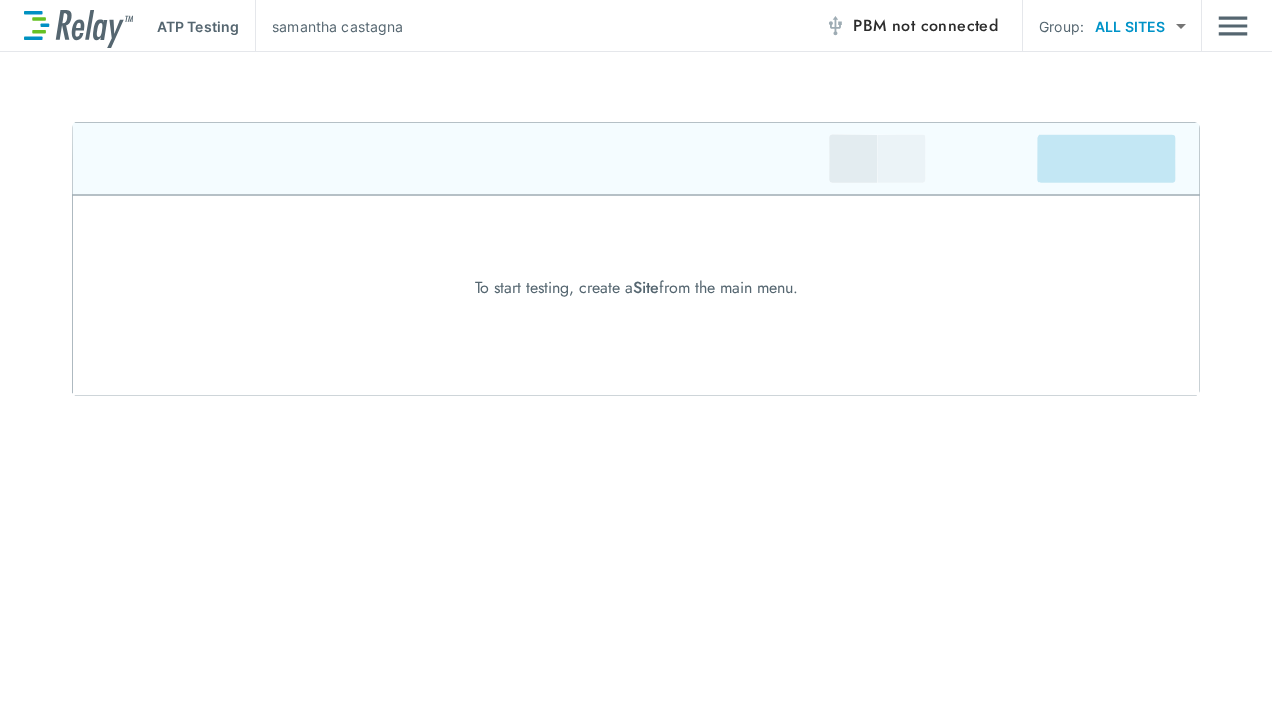 click at bounding box center [1233, 26] 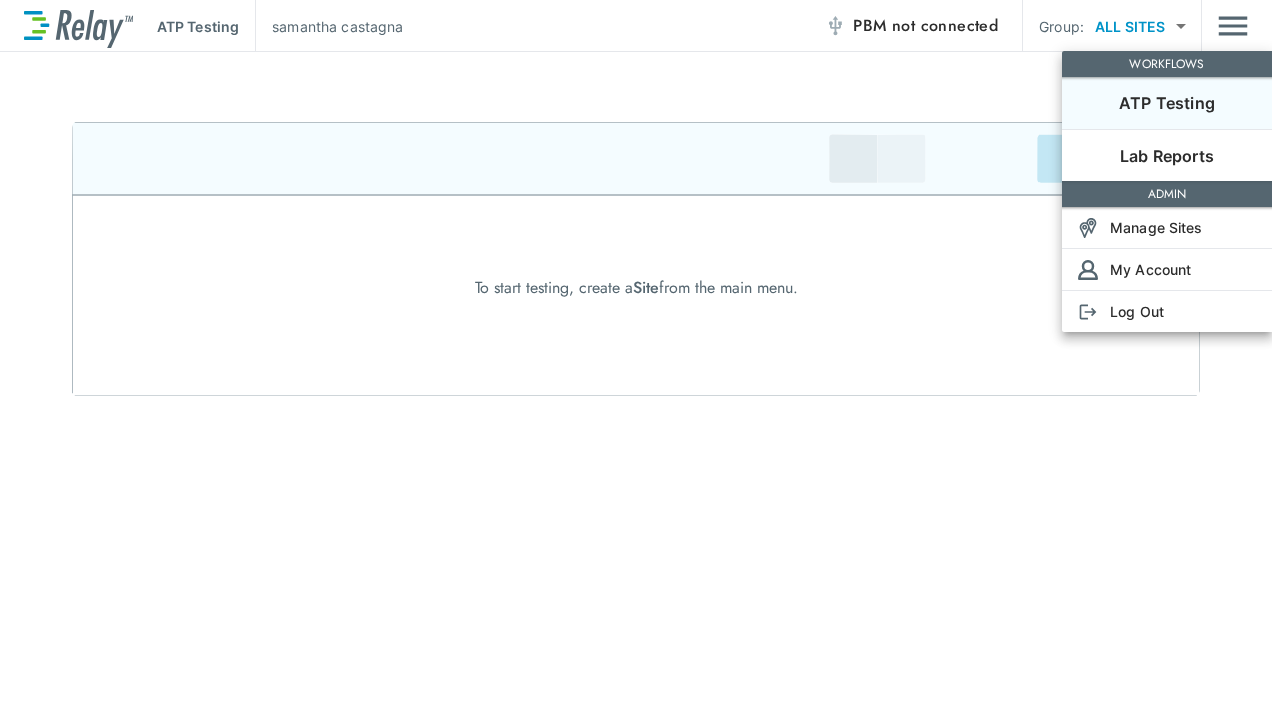 click on "Lab Reports" at bounding box center [1167, 156] 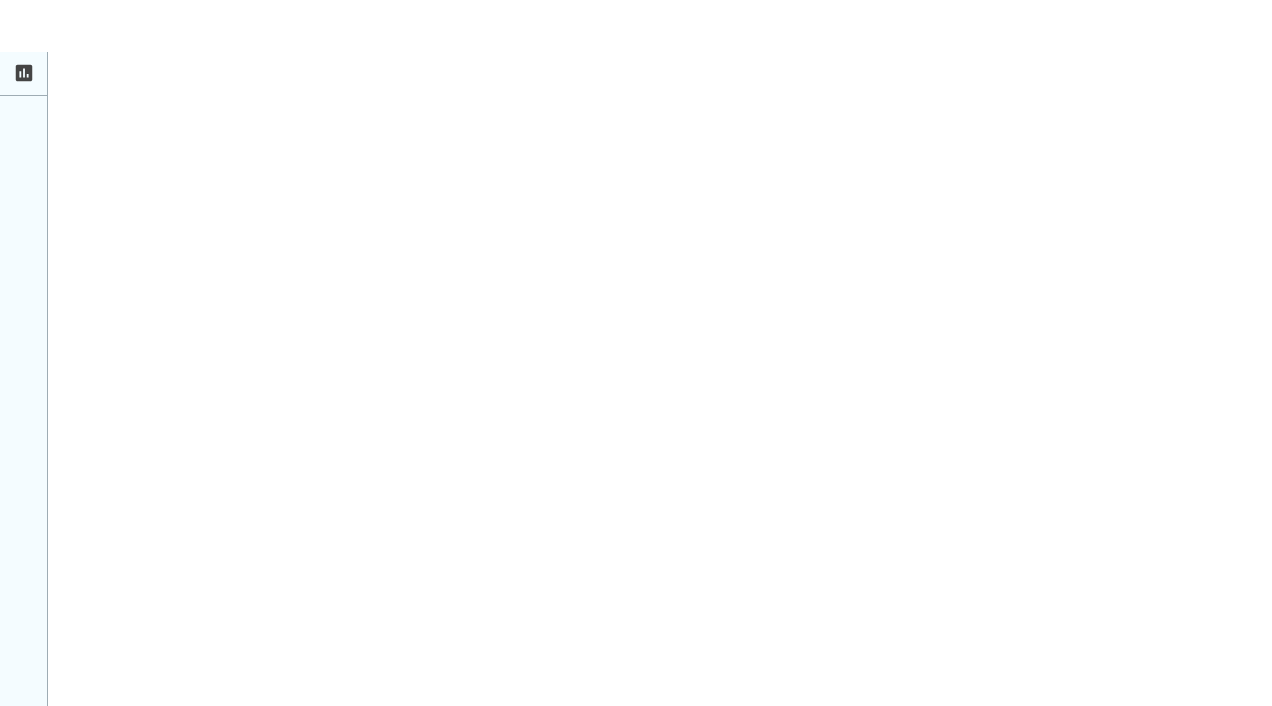 click at bounding box center [636, 353] 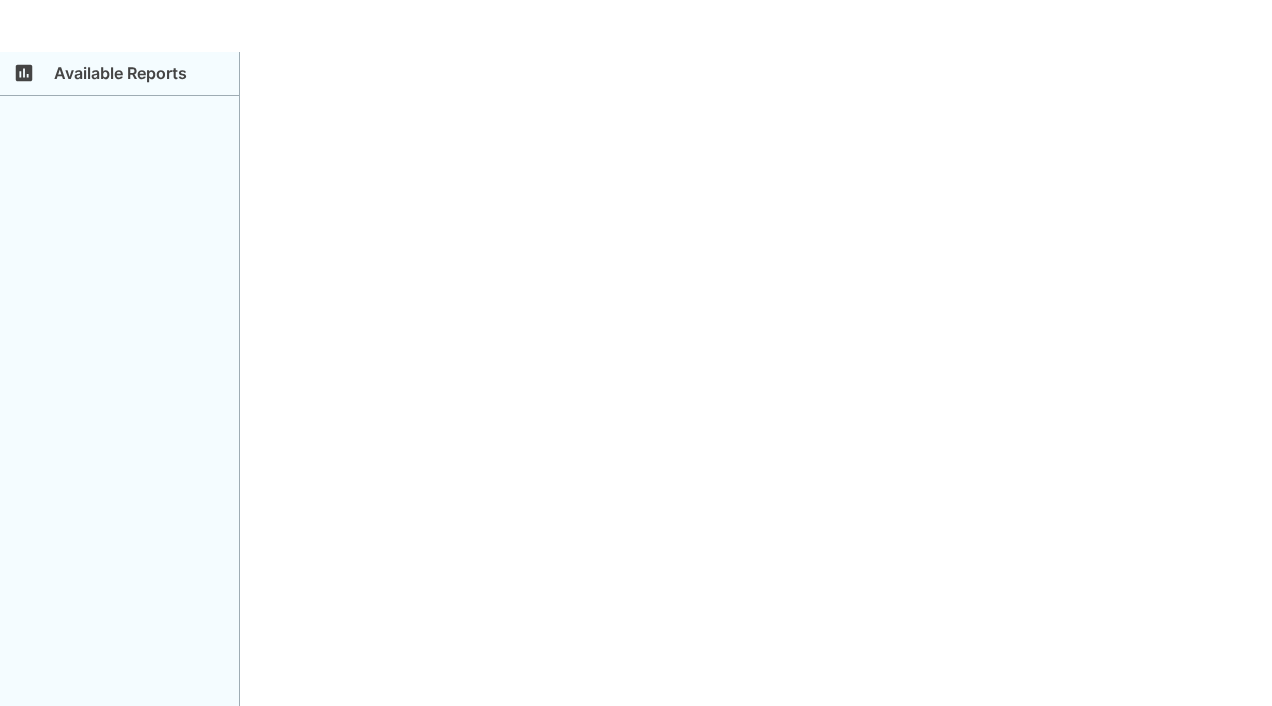 click 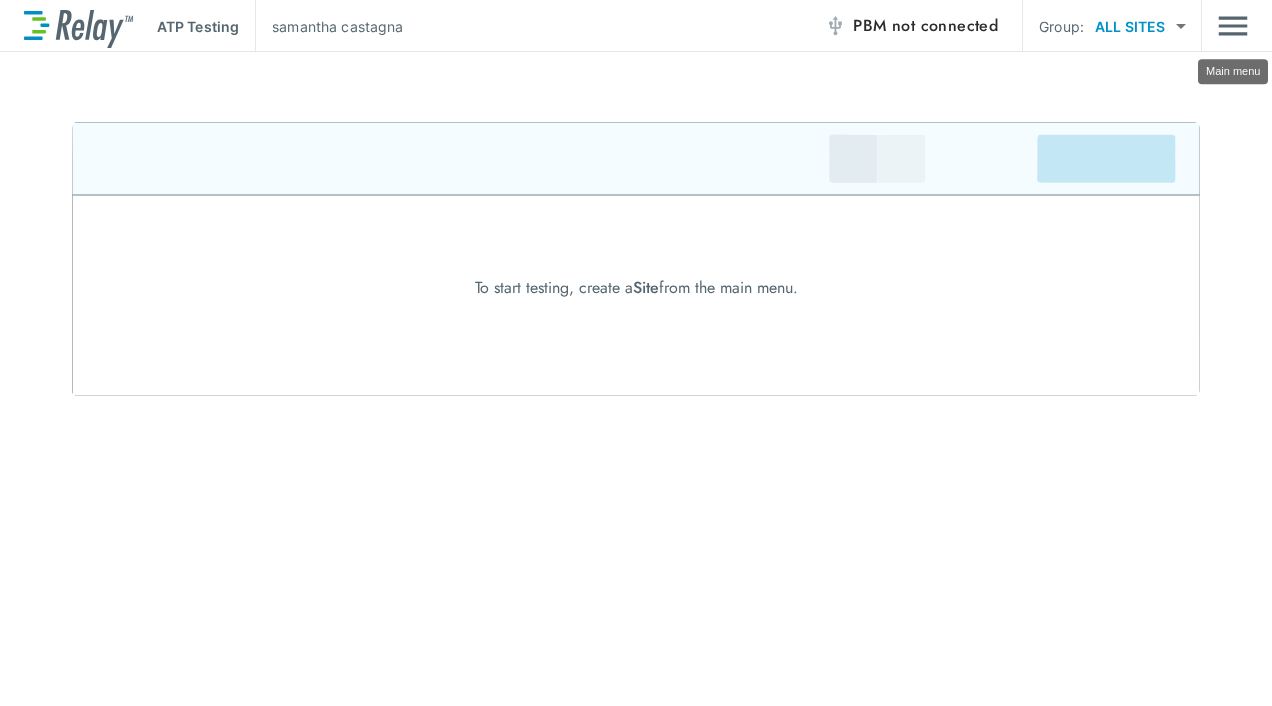 click at bounding box center (1233, 26) 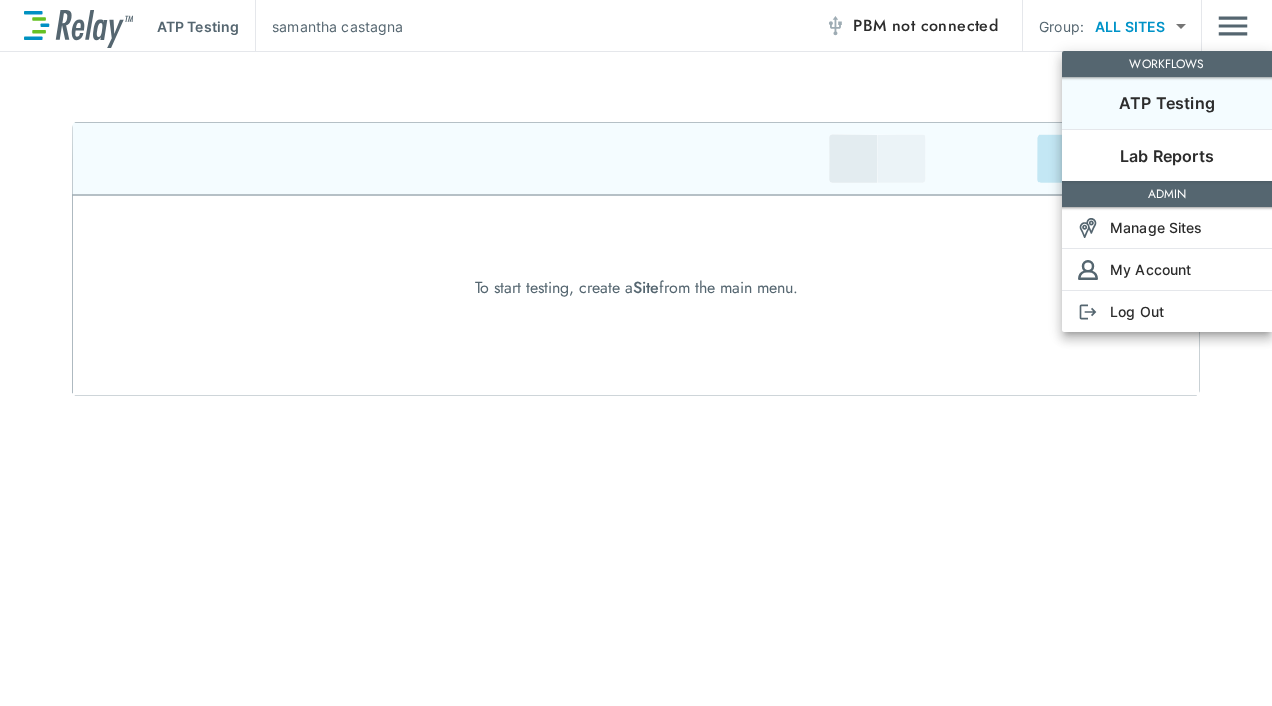 click on "Manage Sites" at bounding box center [1156, 227] 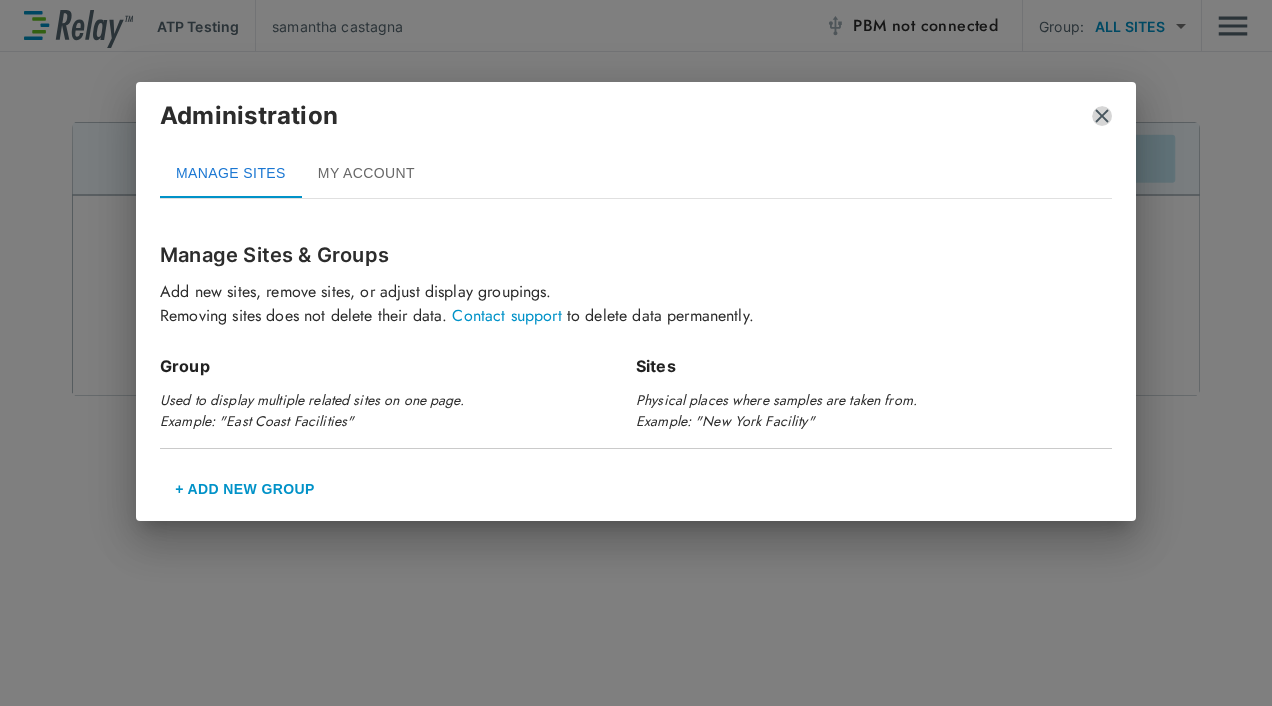 click at bounding box center (1102, 116) 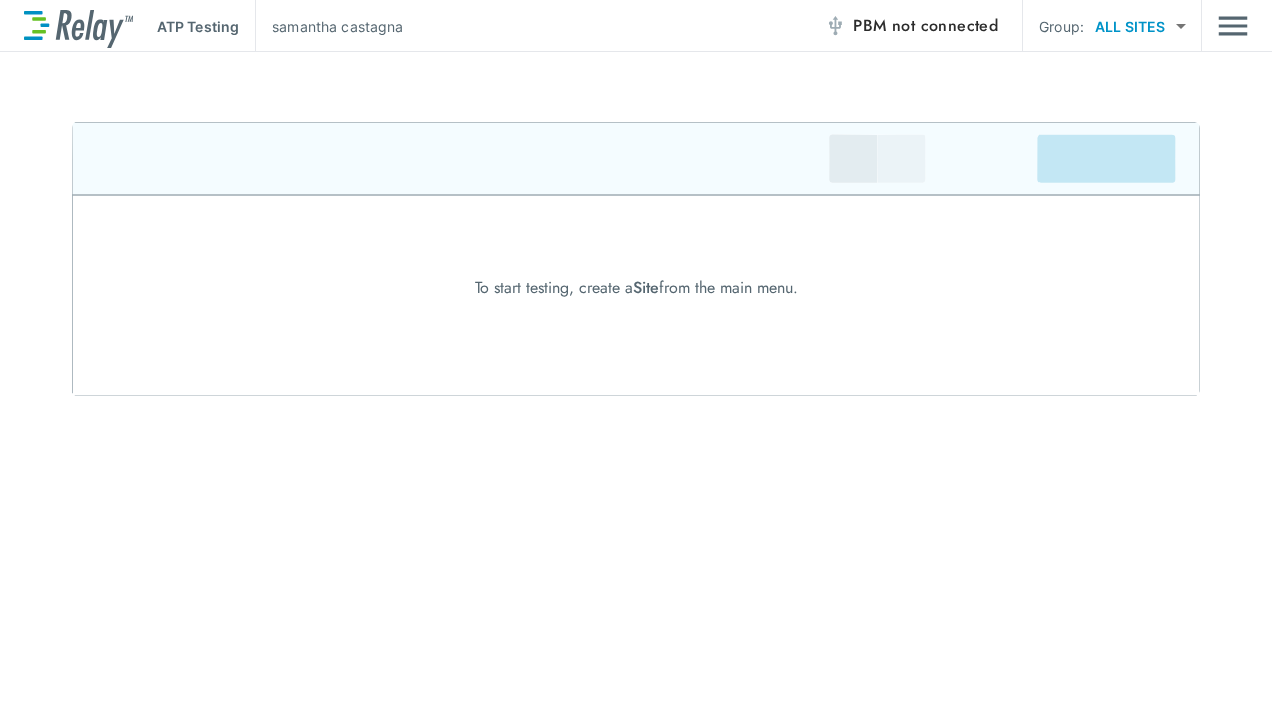 click at bounding box center (1233, 26) 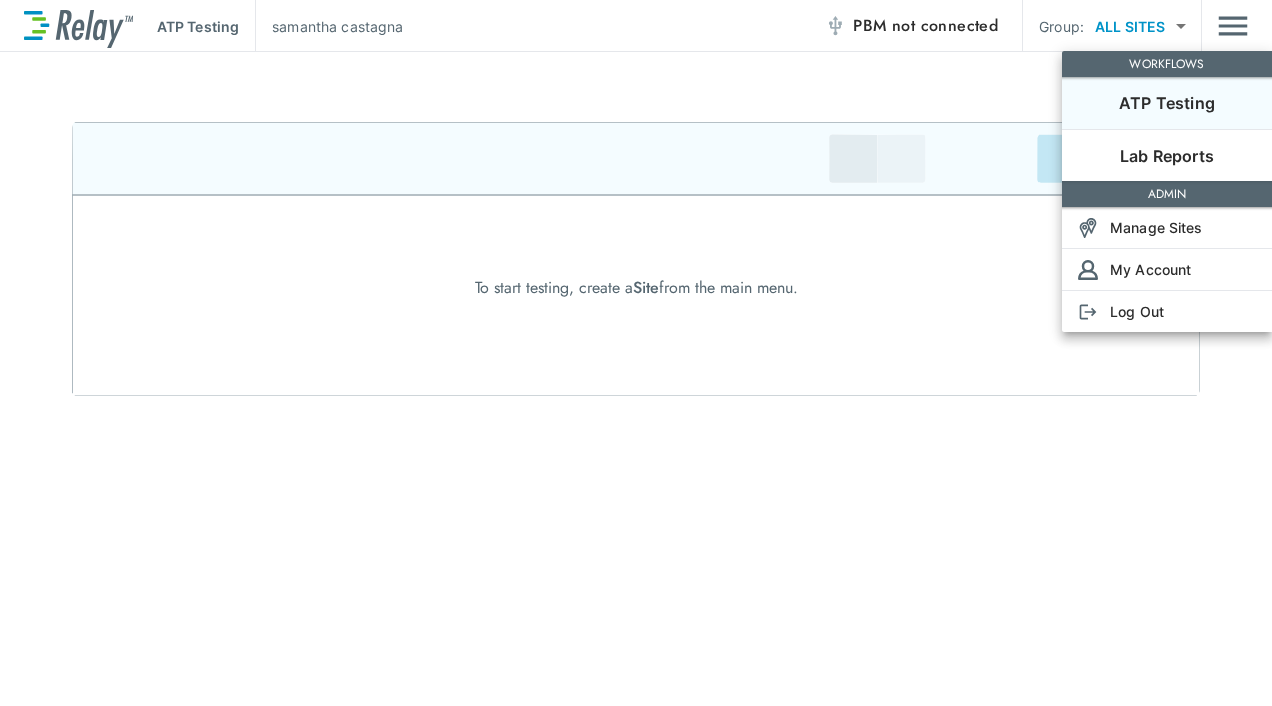 click on "Manage Sites" at bounding box center (1156, 227) 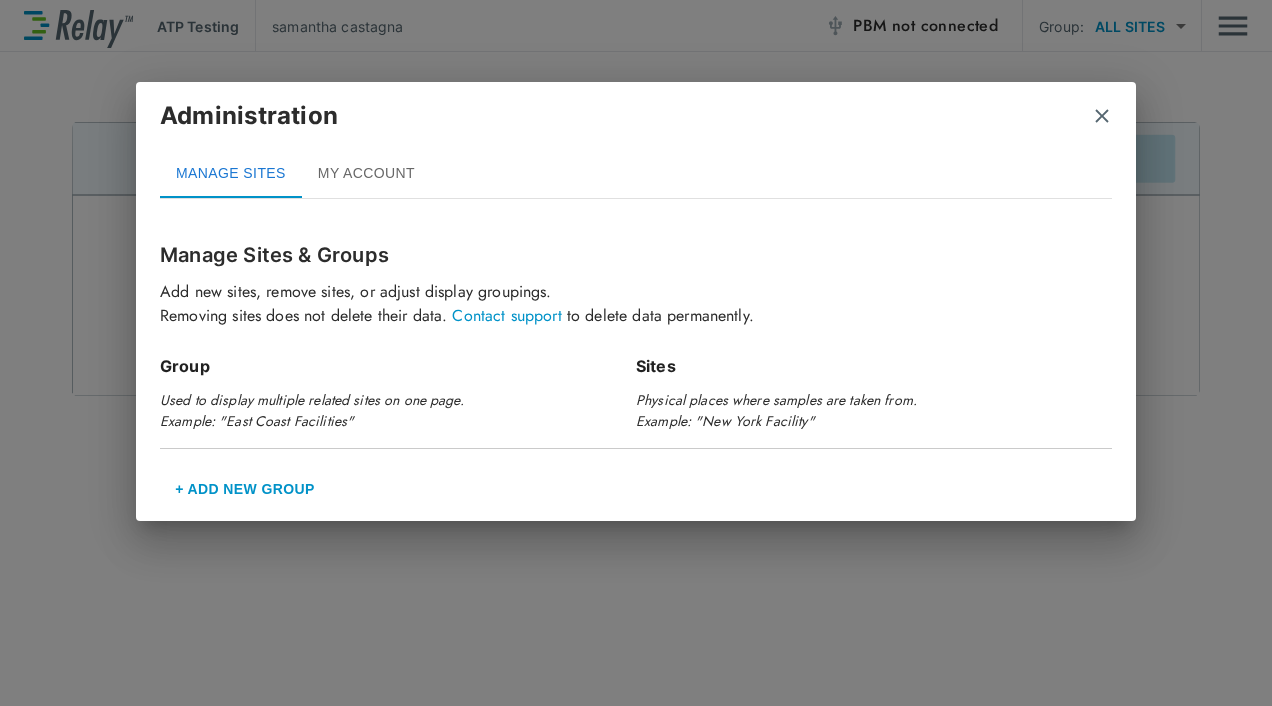 click on "Add new sites, remove sites, or adjust display groupings.   Removing sites does not delete their data.   Contact support   to delete data permanently." at bounding box center [636, 304] 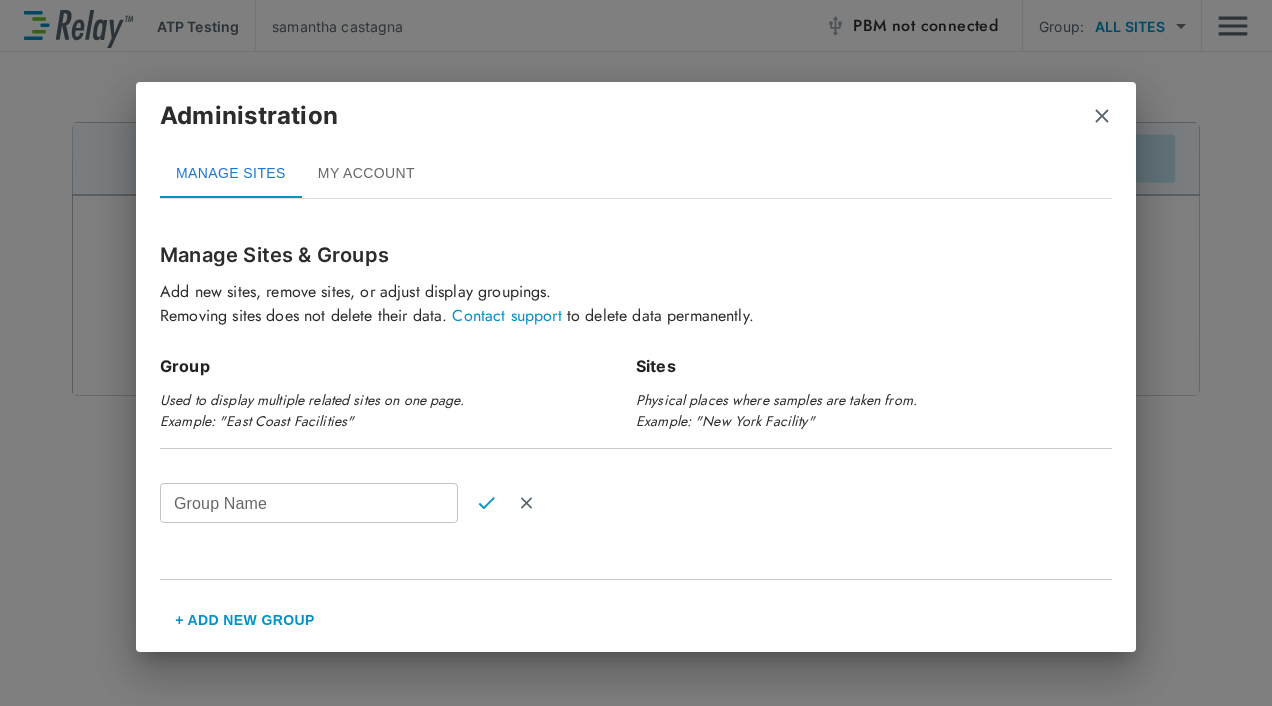 click on "Group Name Group Name" at bounding box center [309, 503] 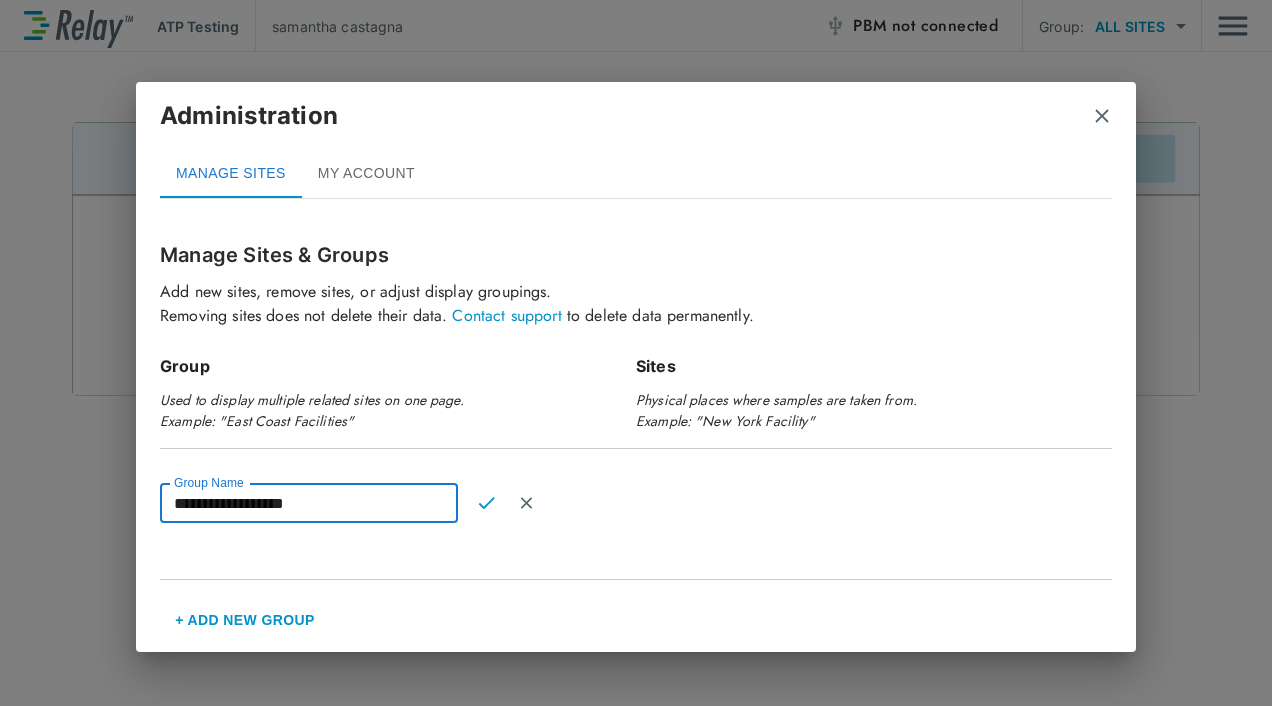 type on "**********" 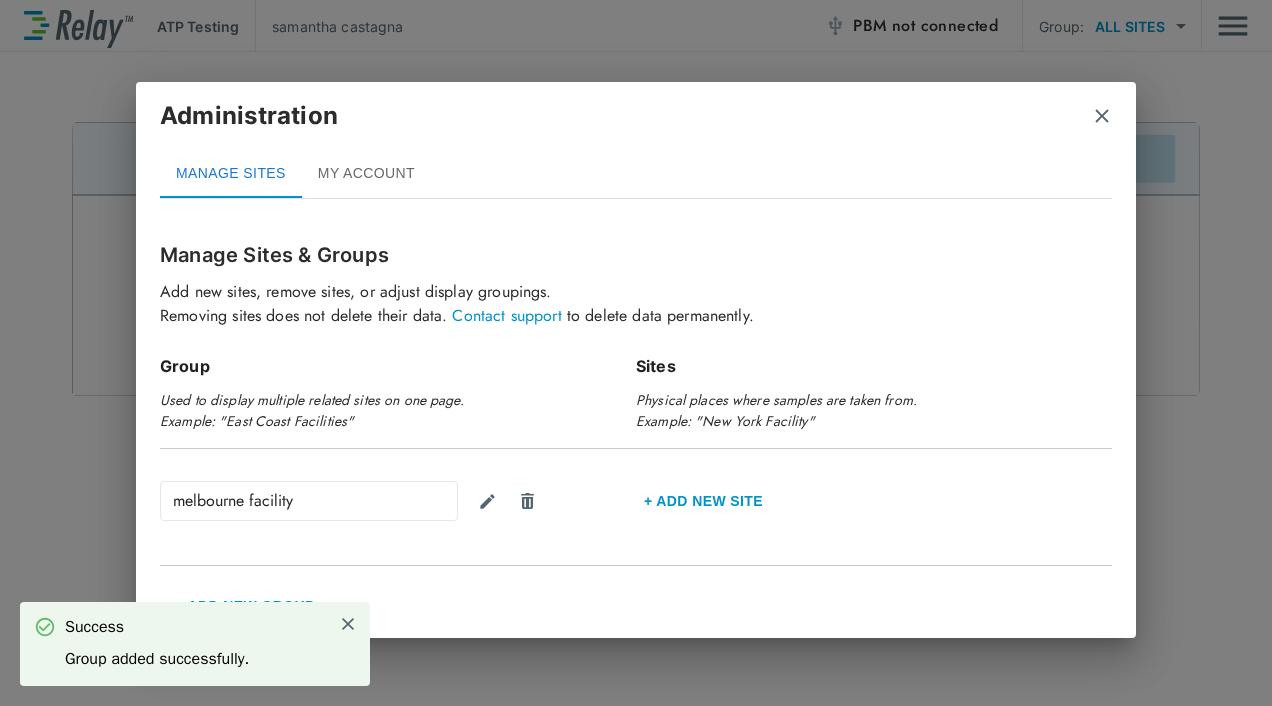 click at bounding box center (1102, 116) 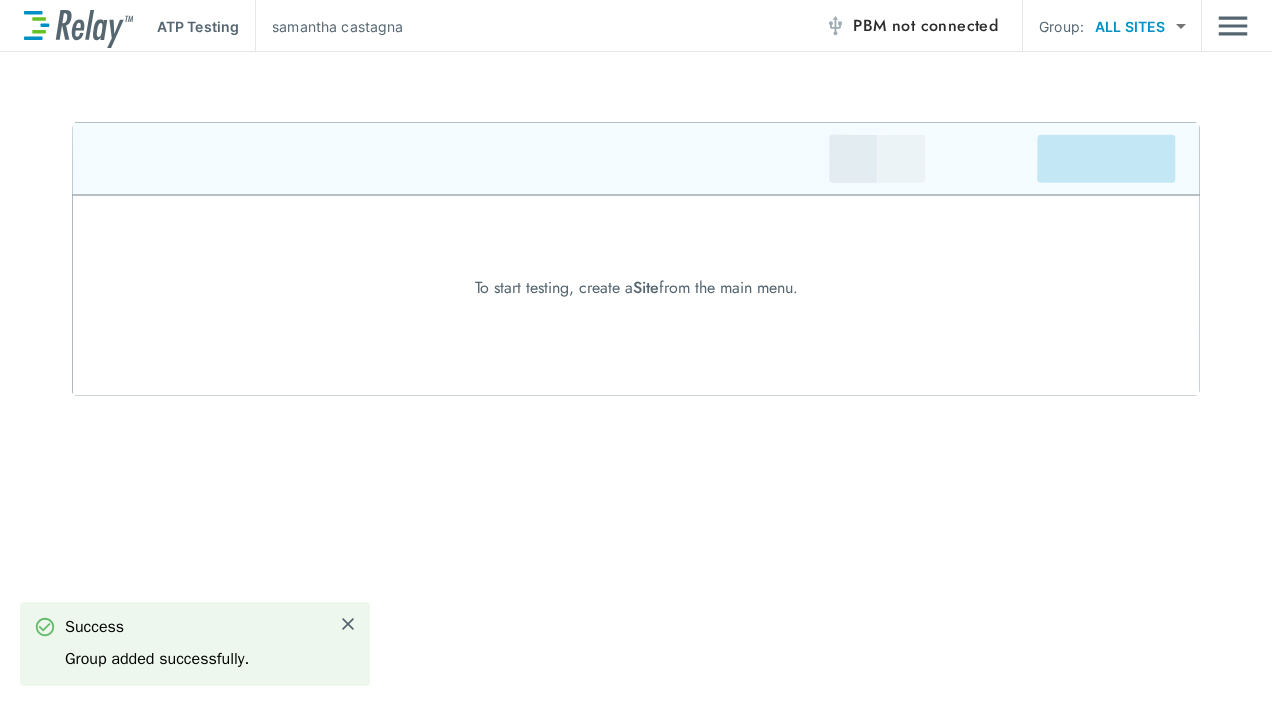 click at bounding box center (1233, 26) 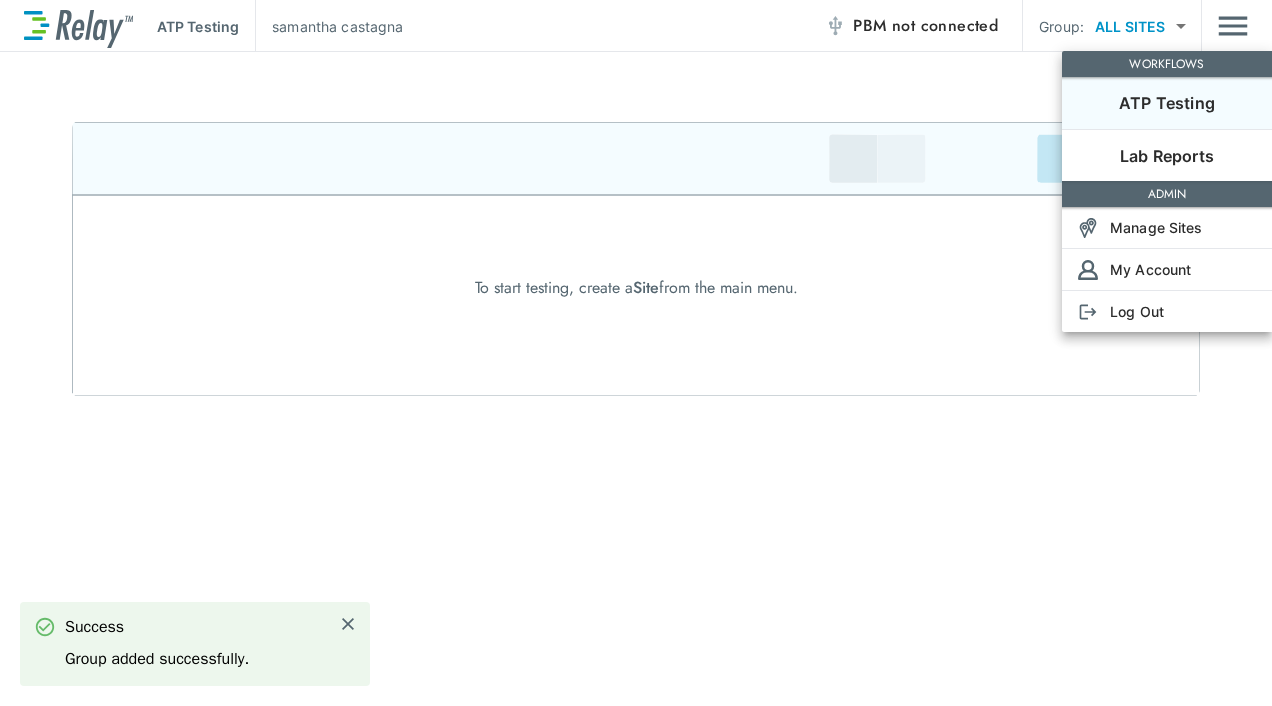 click on "Manage Sites" at bounding box center (1167, 227) 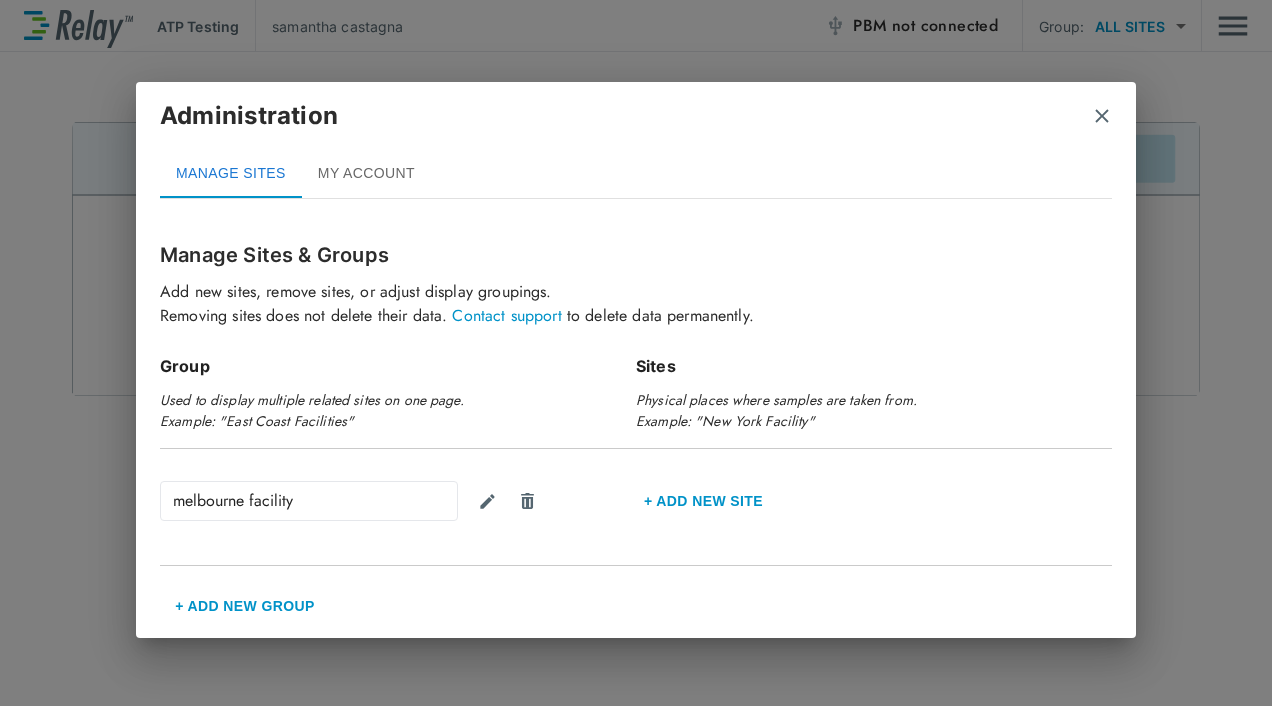 click on "melbourne facility" at bounding box center [309, 501] 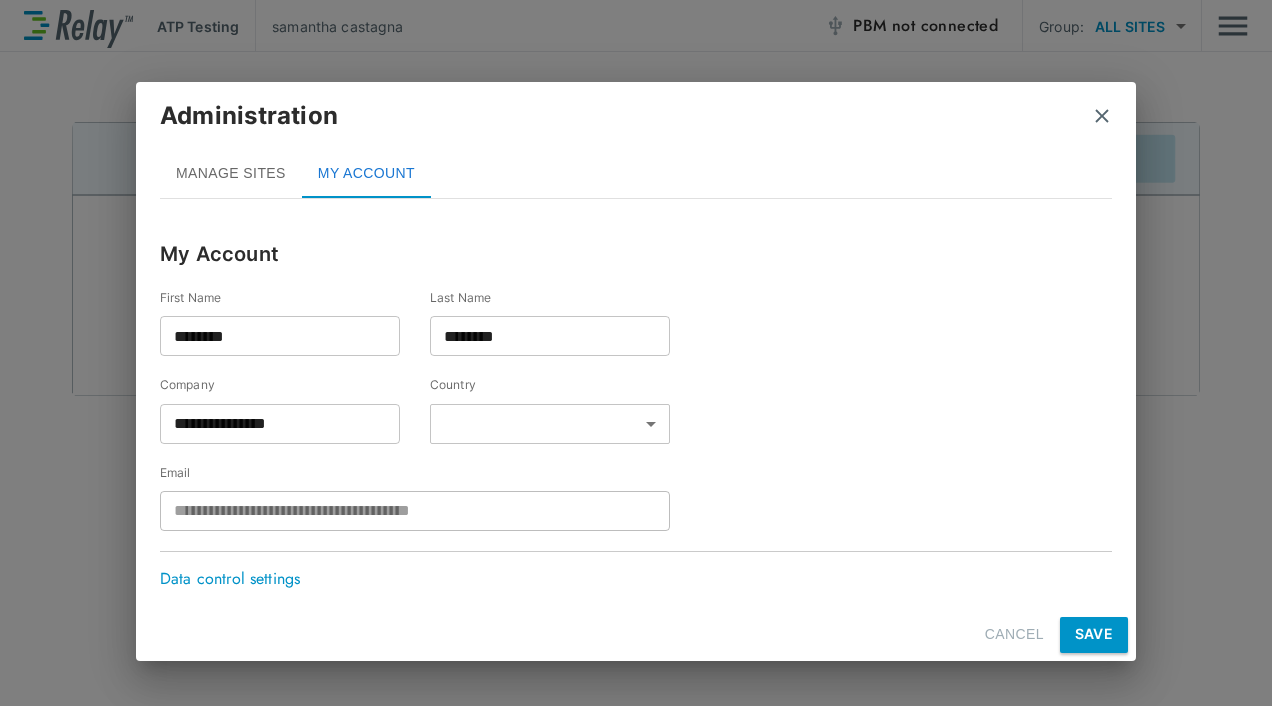click on "**********" at bounding box center [636, 497] 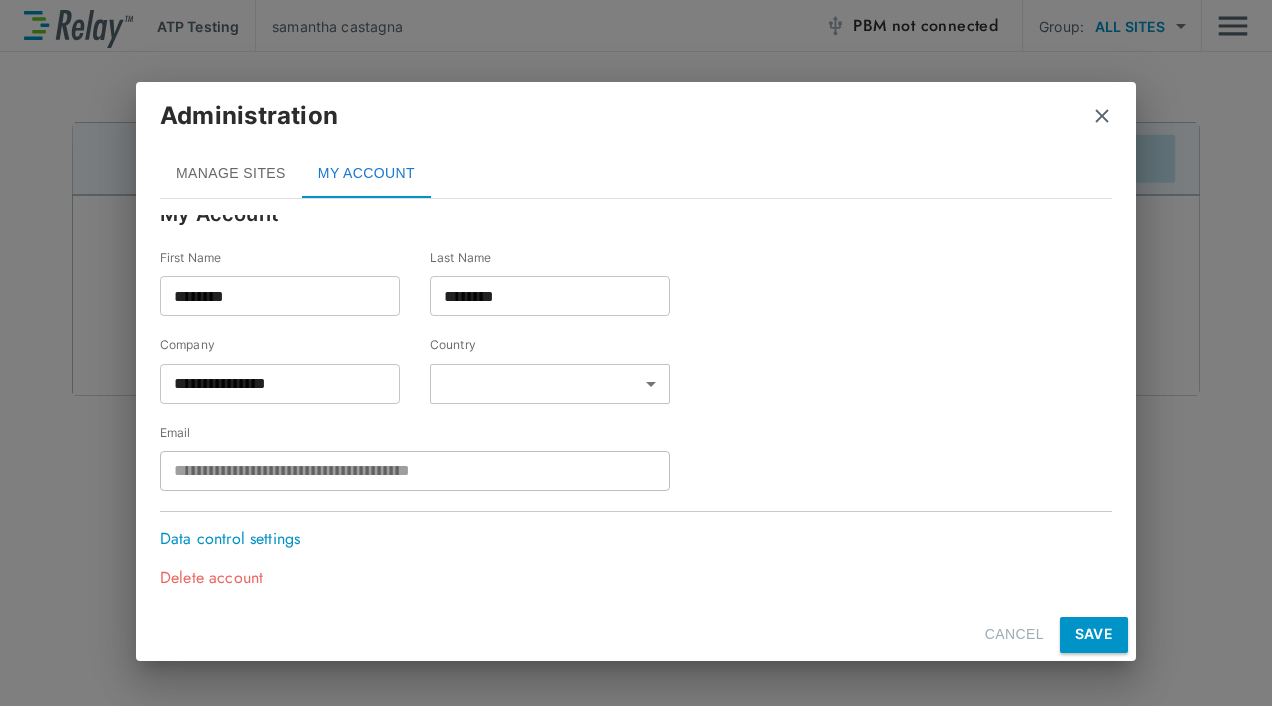 click on "MANAGE SITES" at bounding box center [231, 174] 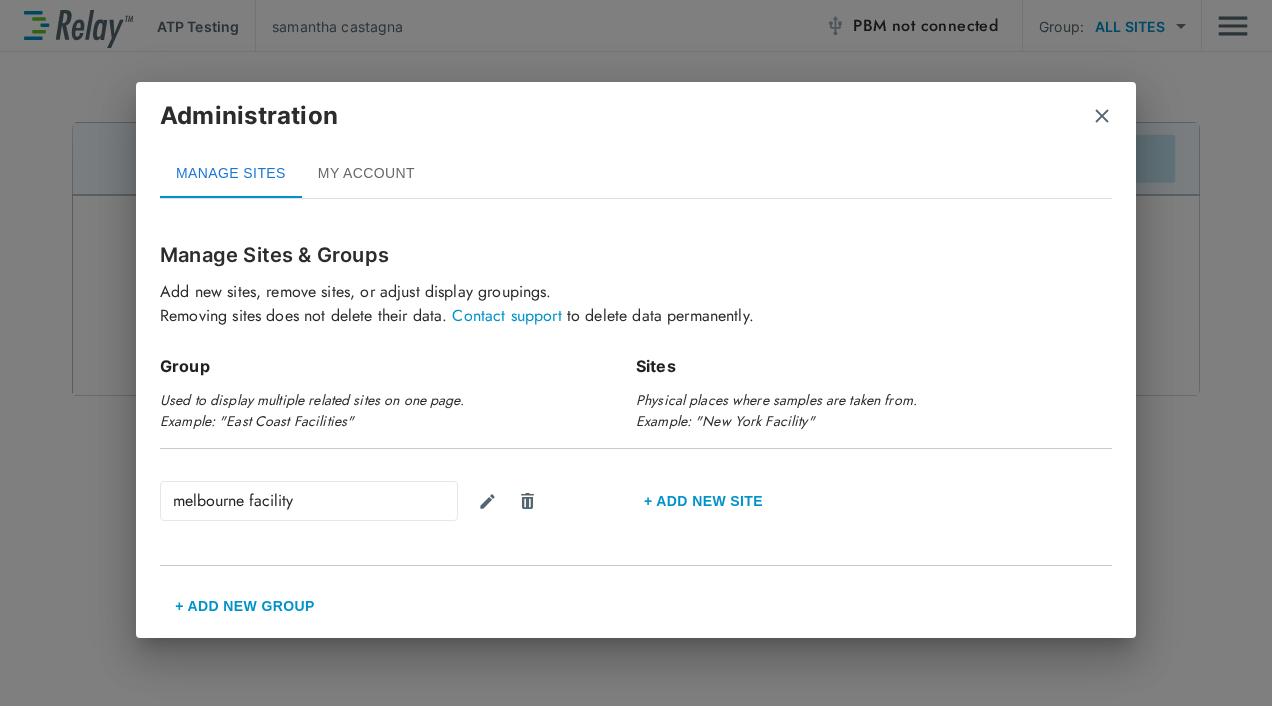 click on "melbourne facility" at bounding box center [309, 501] 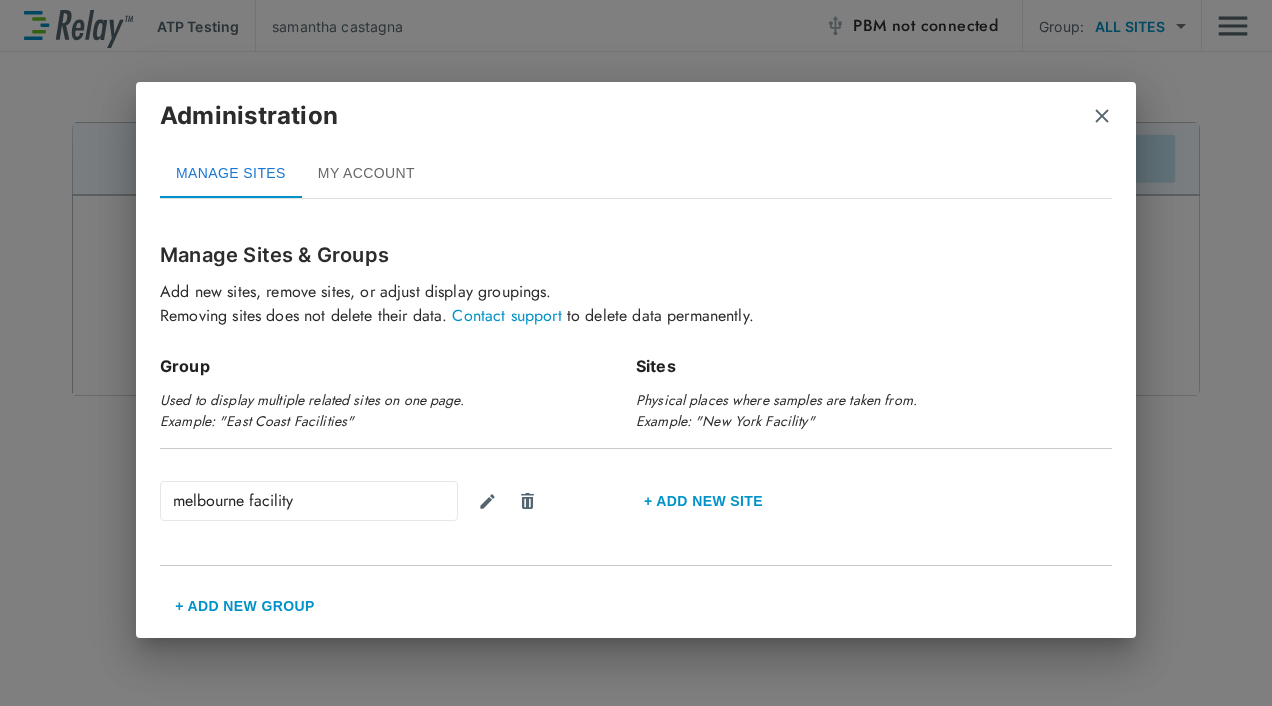 click at bounding box center [1102, 116] 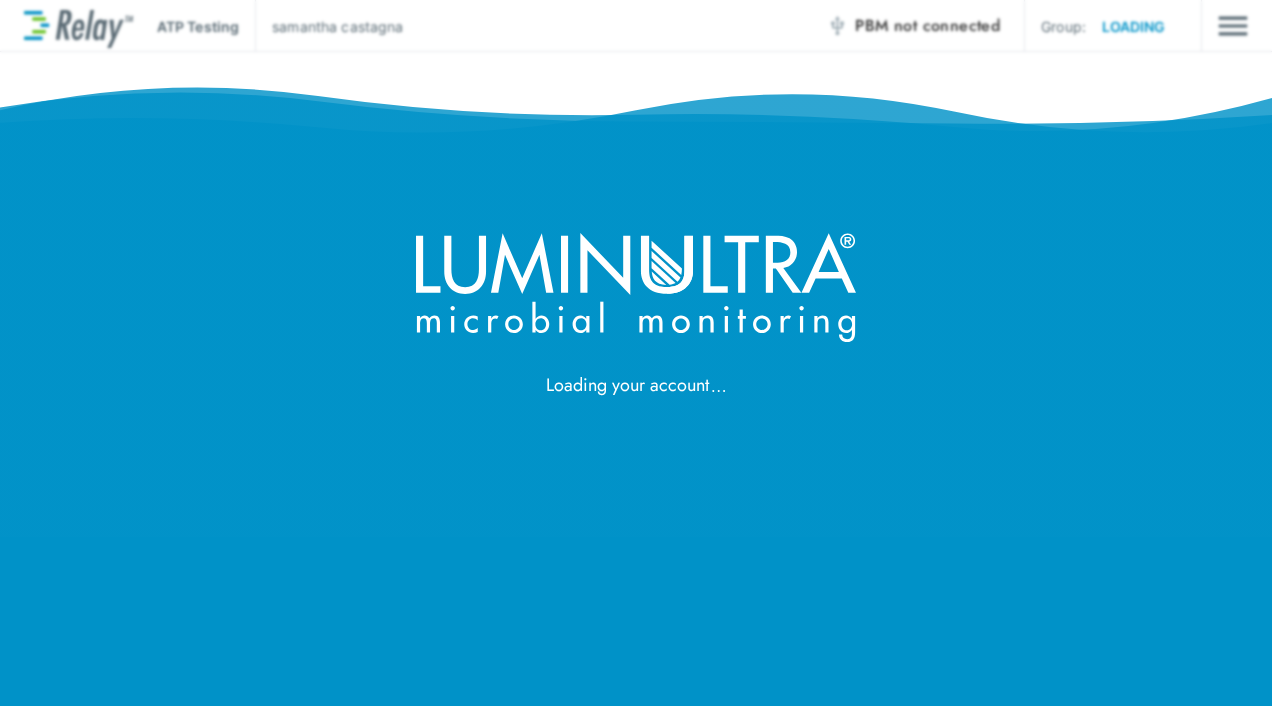 scroll, scrollTop: 0, scrollLeft: 0, axis: both 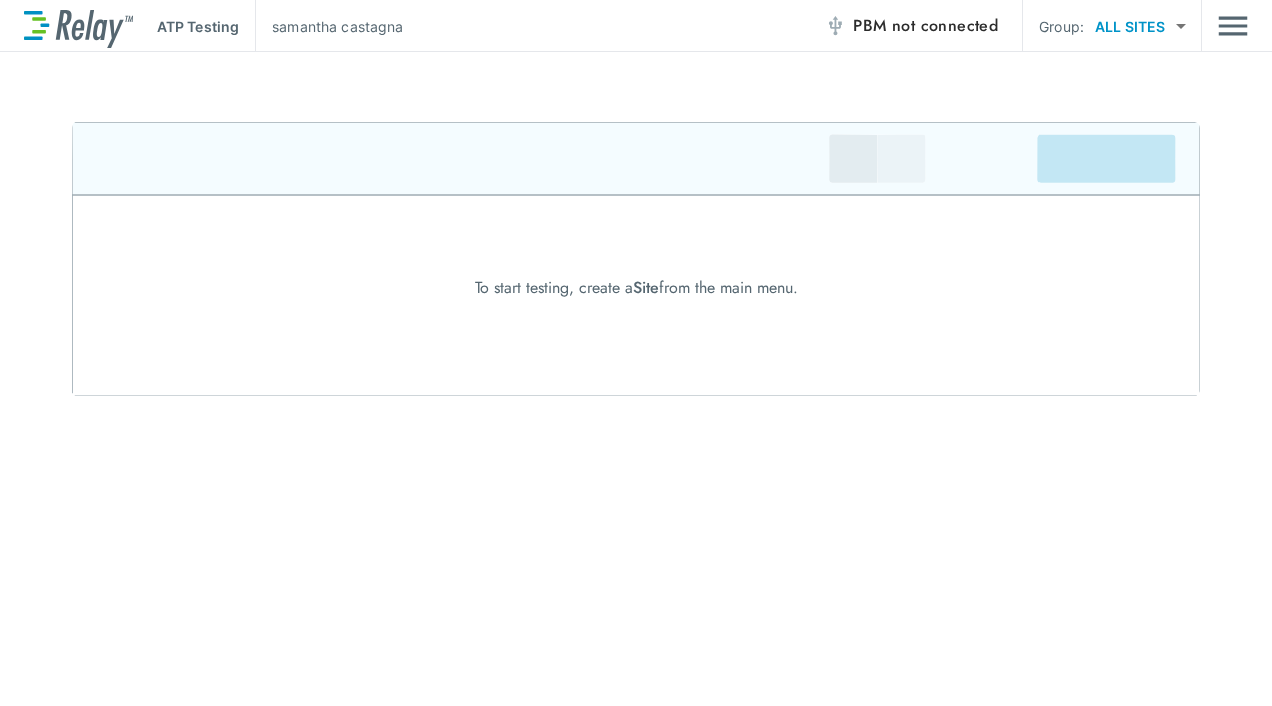 click on "ATP Testing samantha   castagna PBM   not connected Group: ALL SITES ********* ​ To start testing, create a    Site    from the main menu. WORKFLOWS ATP Testing Lab Reports ADMIN Manage Sites My Account Log Out" at bounding box center (636, 353) 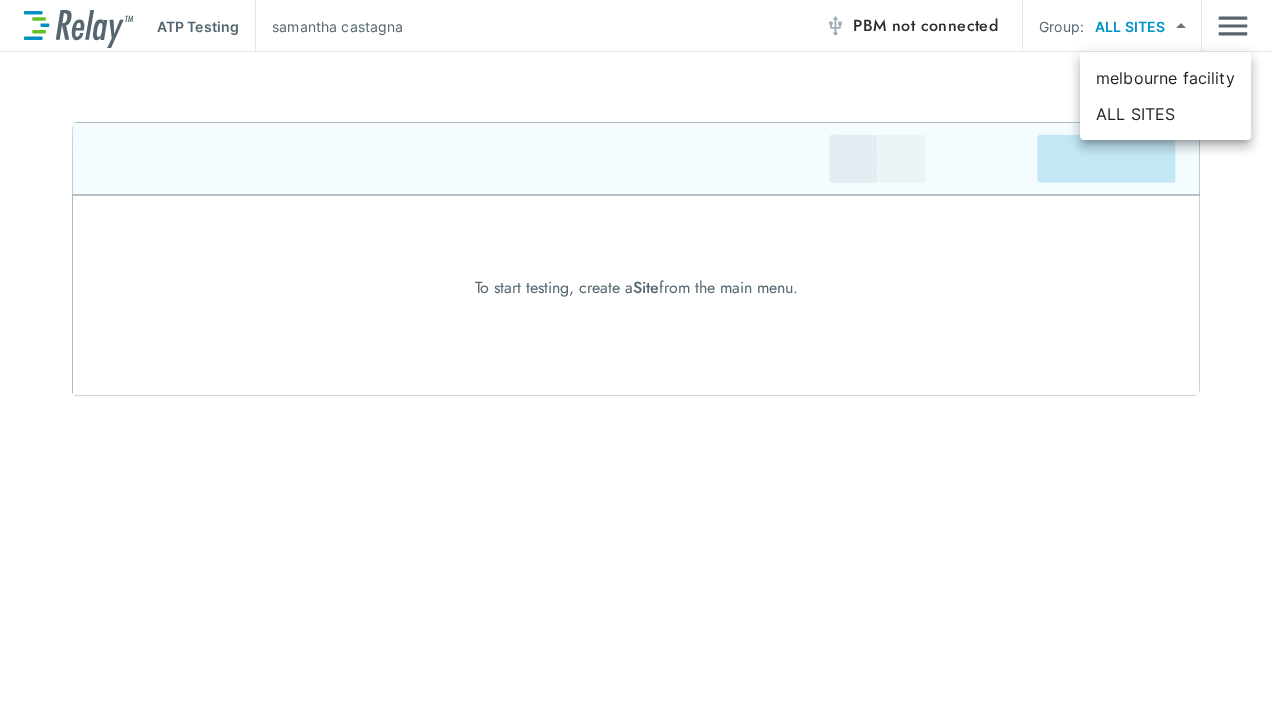 click on "melbourne facility" at bounding box center (1165, 78) 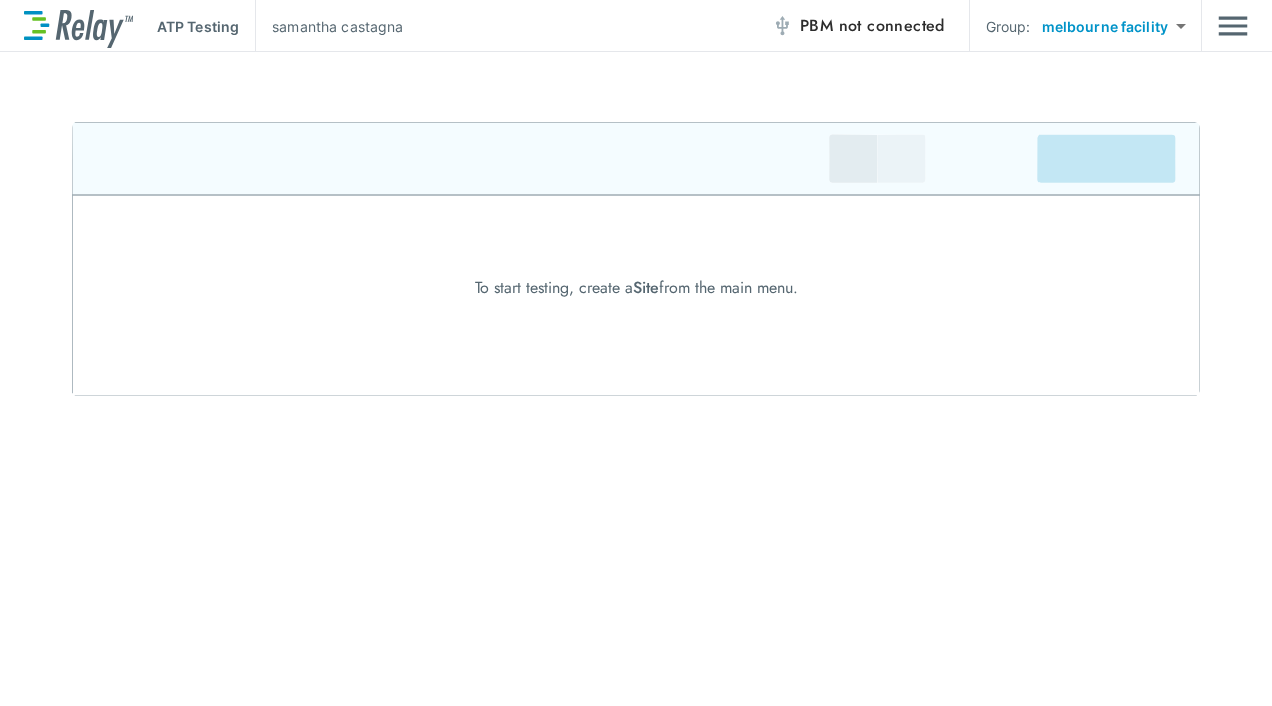 click on "**********" at bounding box center [636, 353] 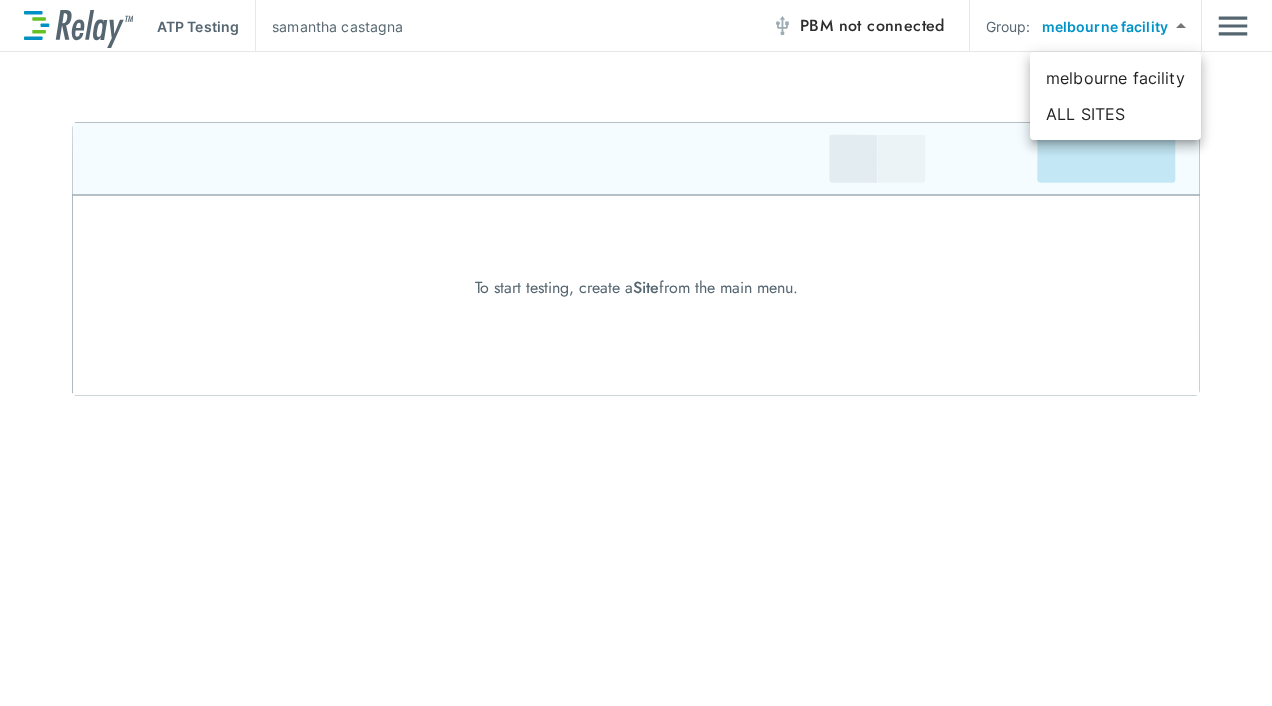 click on "melbourne facility" at bounding box center [1115, 78] 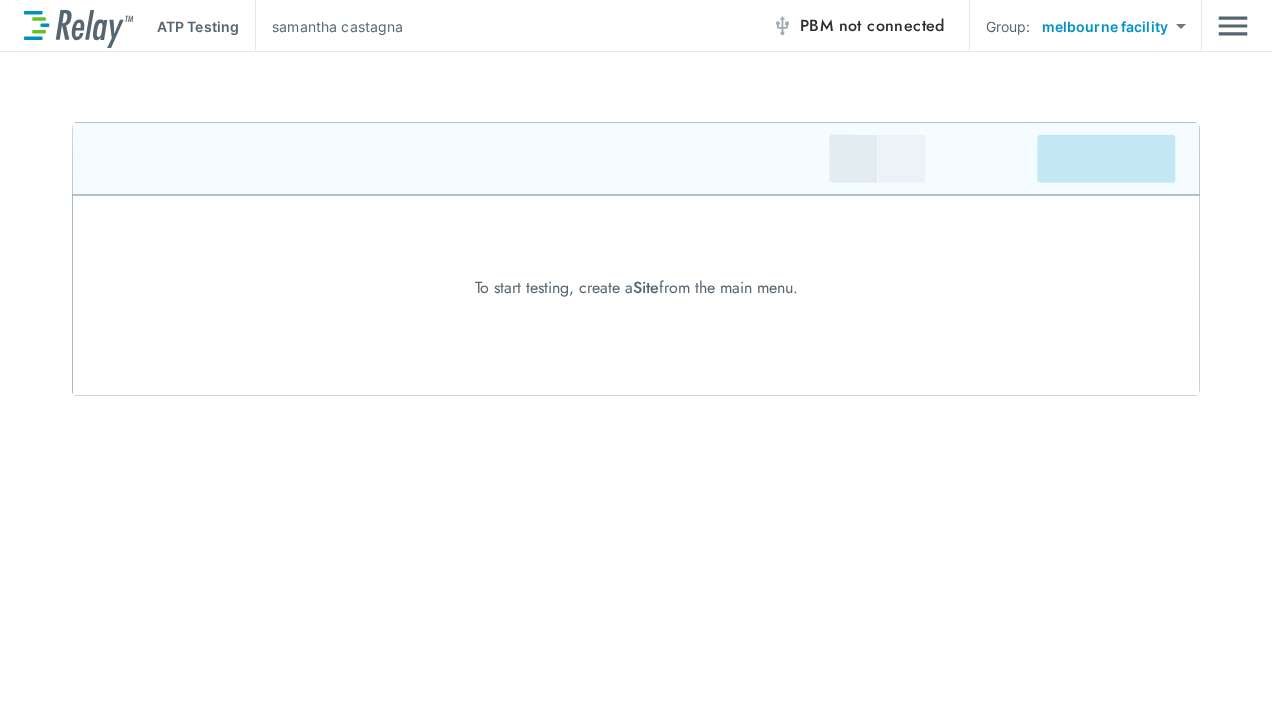 click at bounding box center [1233, 26] 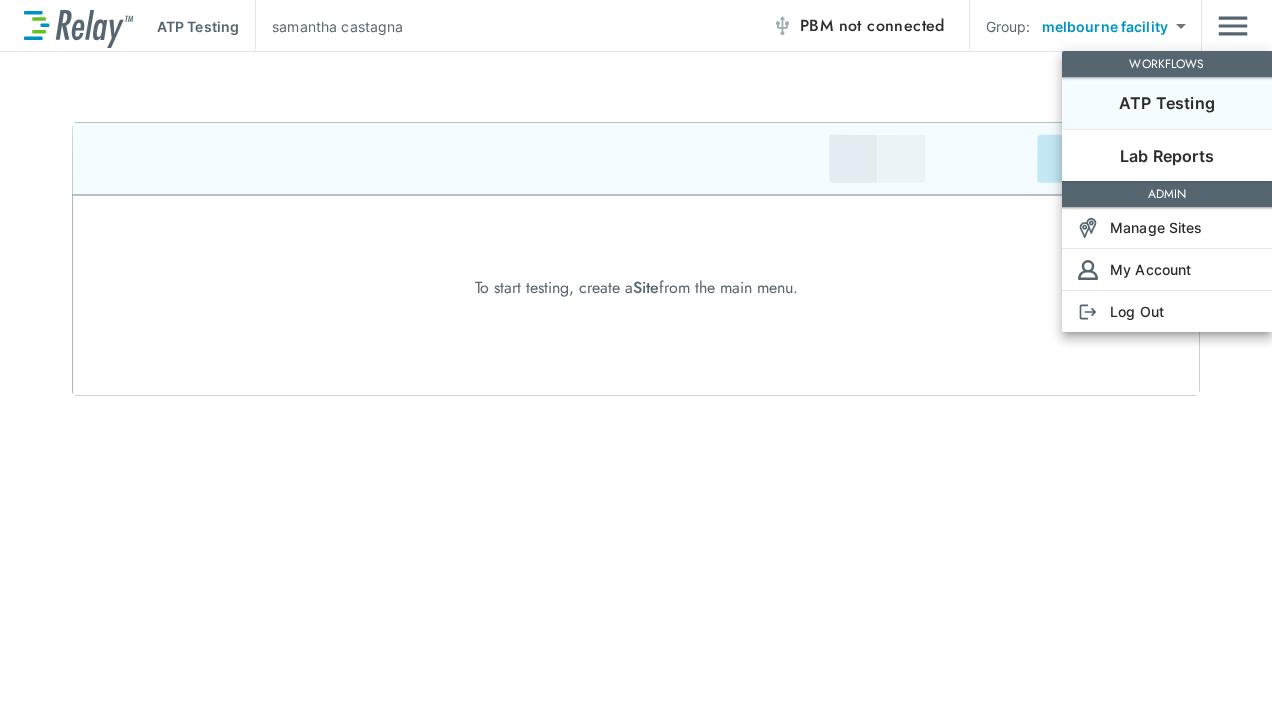 click on "ATP Testing" at bounding box center (1167, 103) 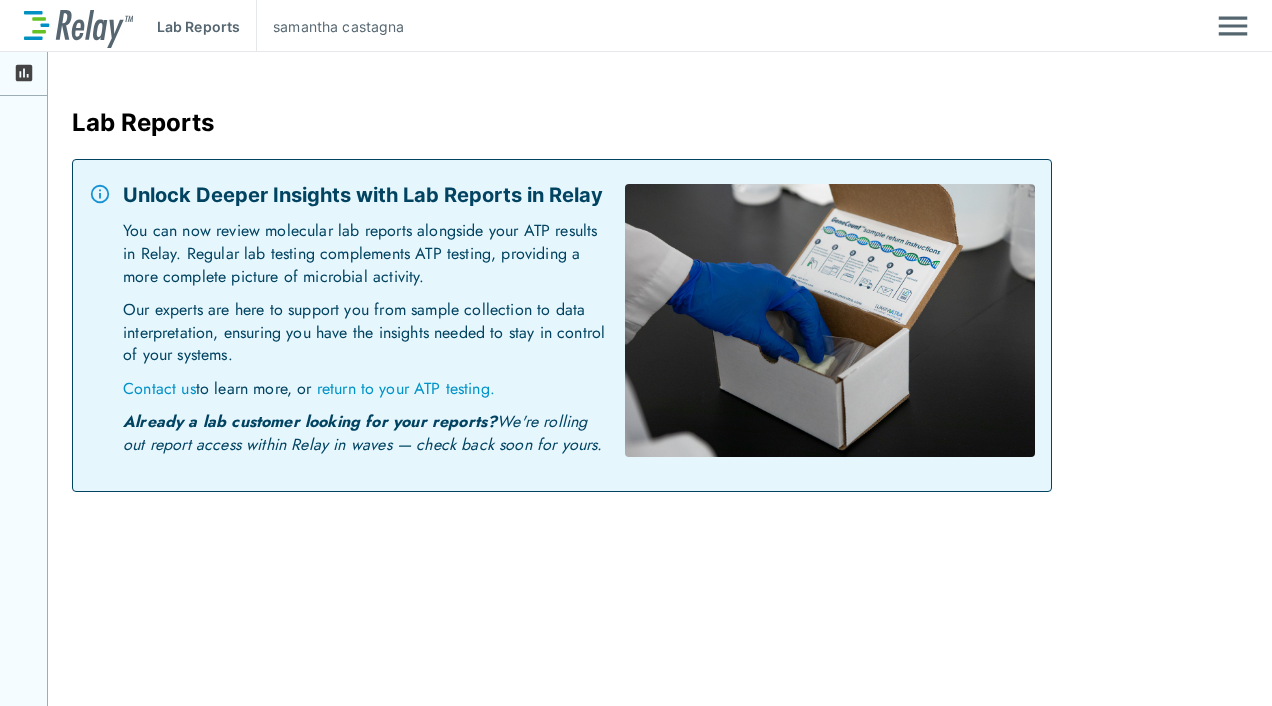 click at bounding box center (1233, 26) 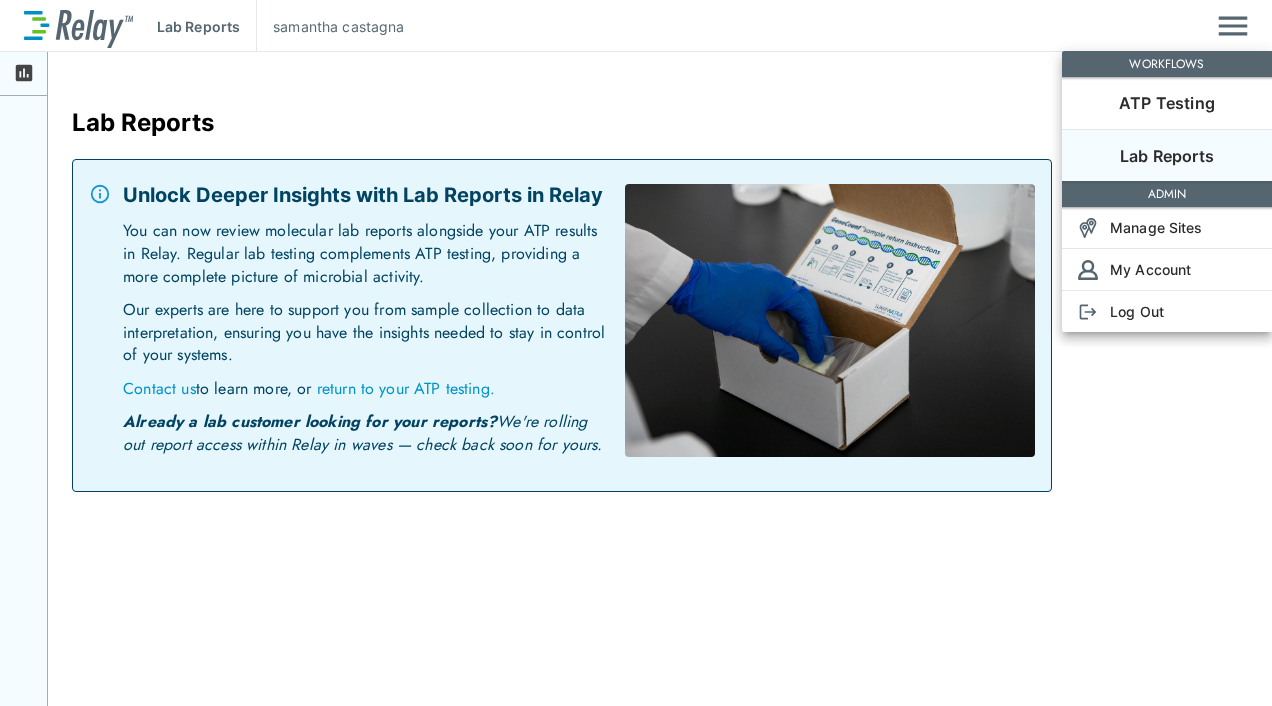 click on "ATP Testing" at bounding box center [1167, 103] 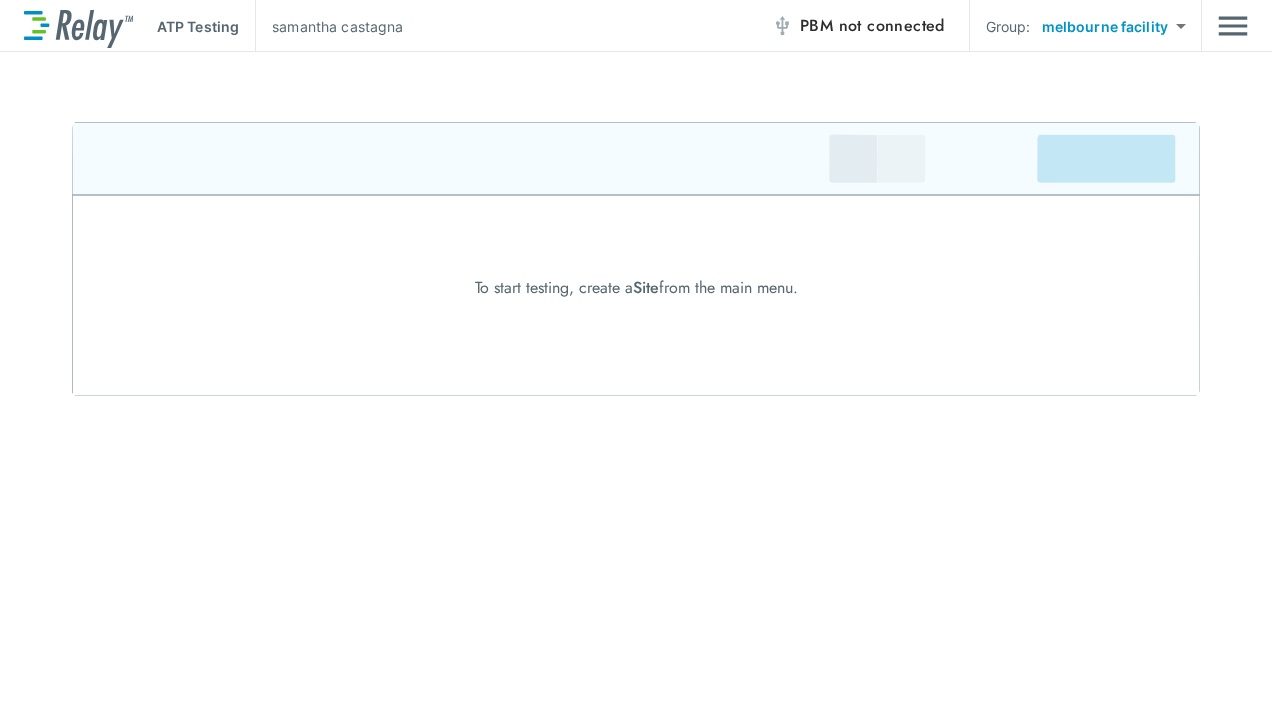 click on "**********" at bounding box center [636, 353] 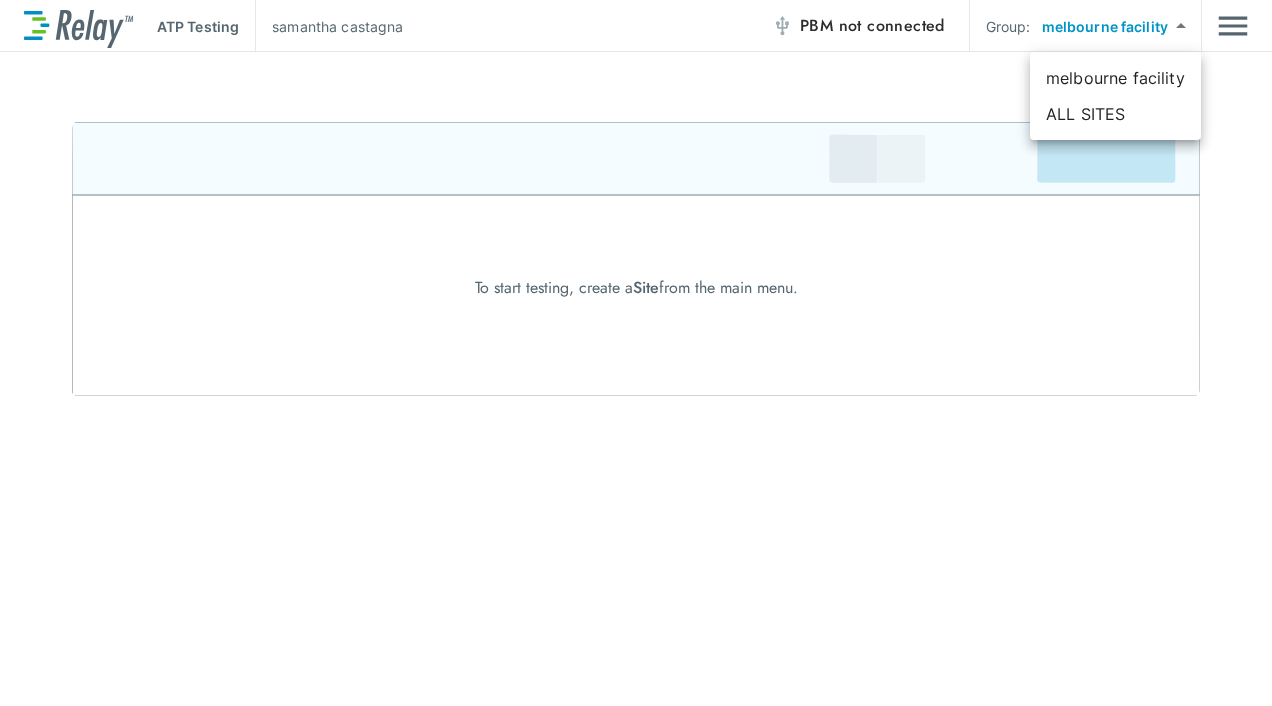 click on "melbourne facility" at bounding box center (1115, 78) 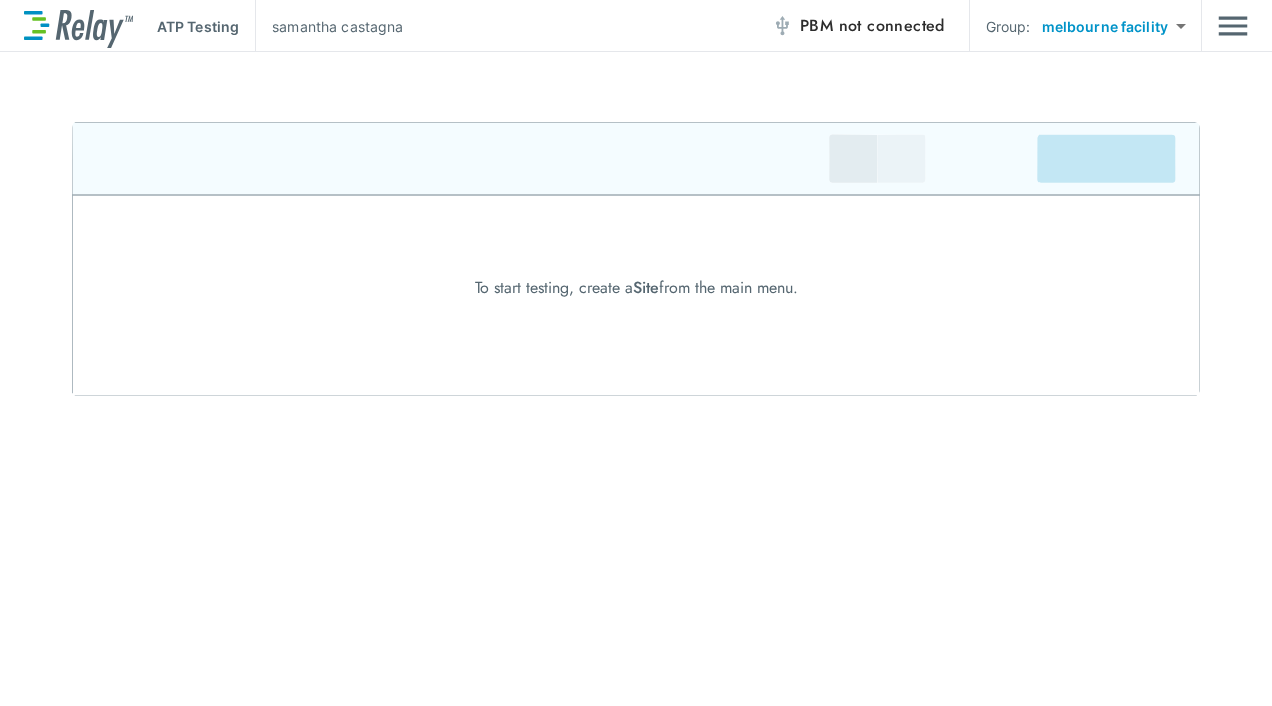 click on "**********" at bounding box center [636, 353] 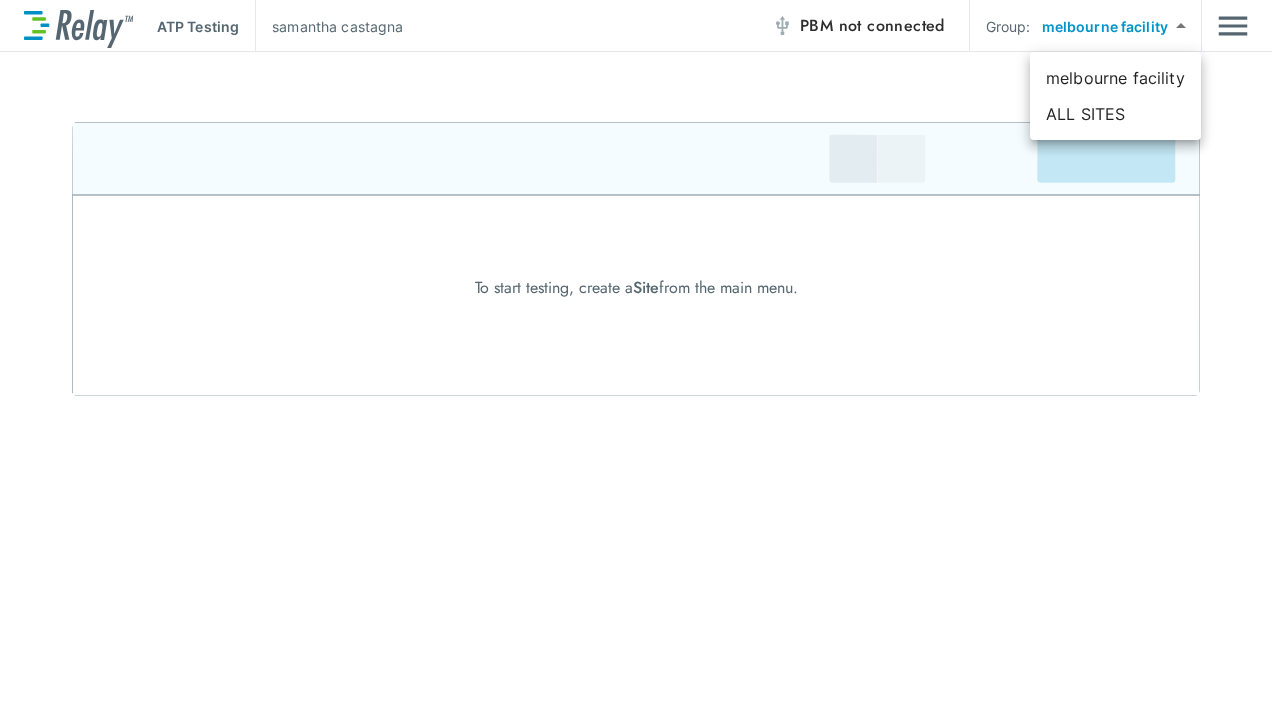 click on "ALL SITES" at bounding box center [1115, 114] 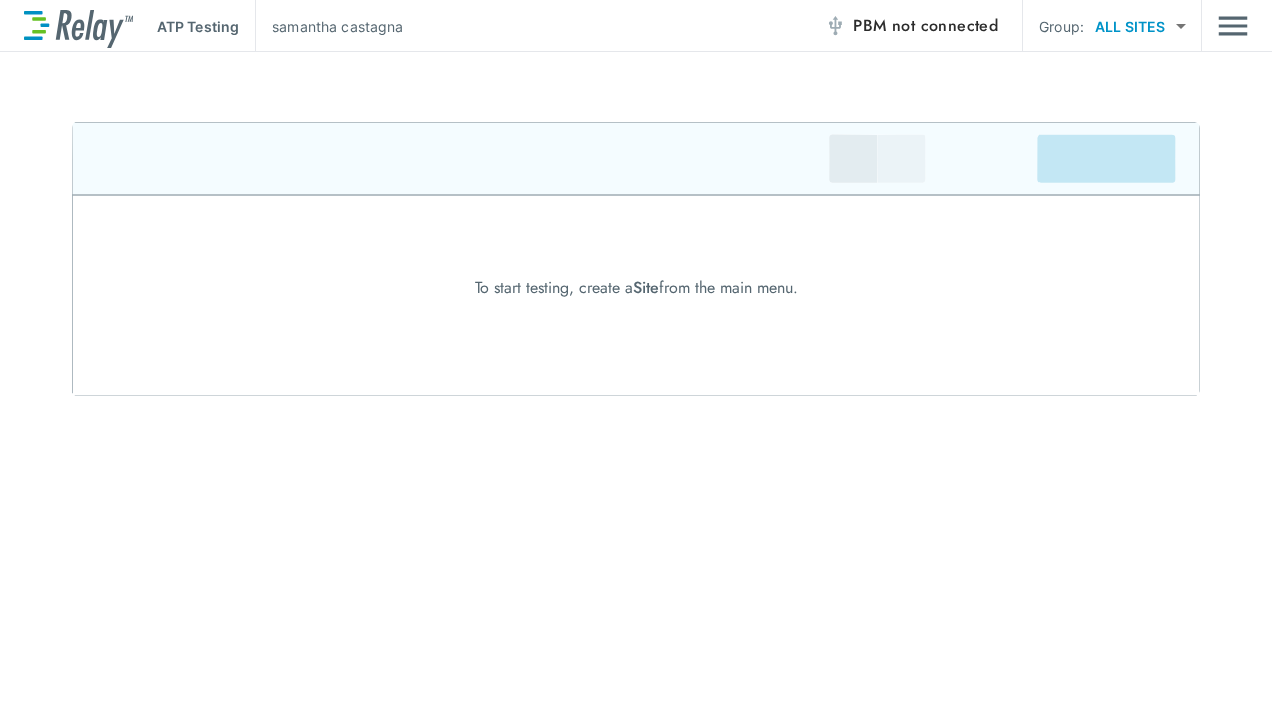 click on "ATP Testing samantha   castagna PBM   not connected Group: ALL SITES ********* ​ To start testing, create a    Site    from the main menu.
WORKFLOWS ATP Testing Lab Reports ADMIN Manage Sites My Account Log Out" at bounding box center [636, 353] 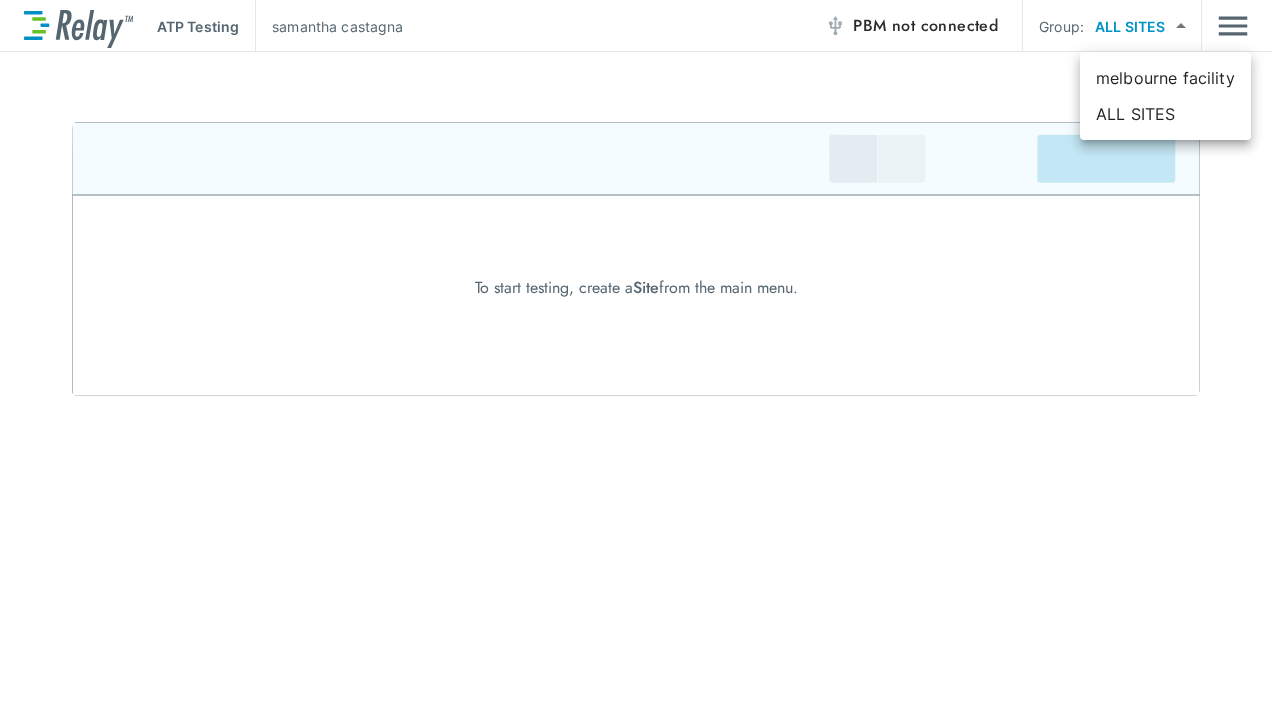 click on "melbourne facility" at bounding box center [1165, 78] 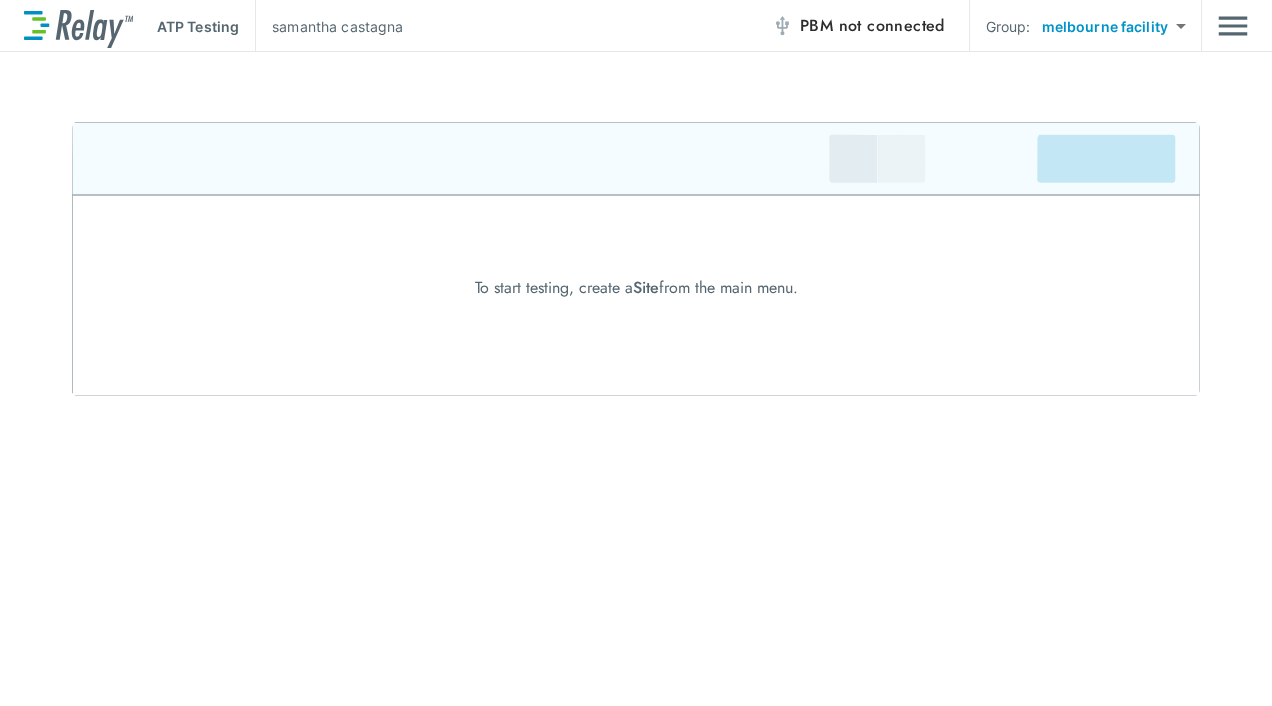 click at bounding box center (1233, 26) 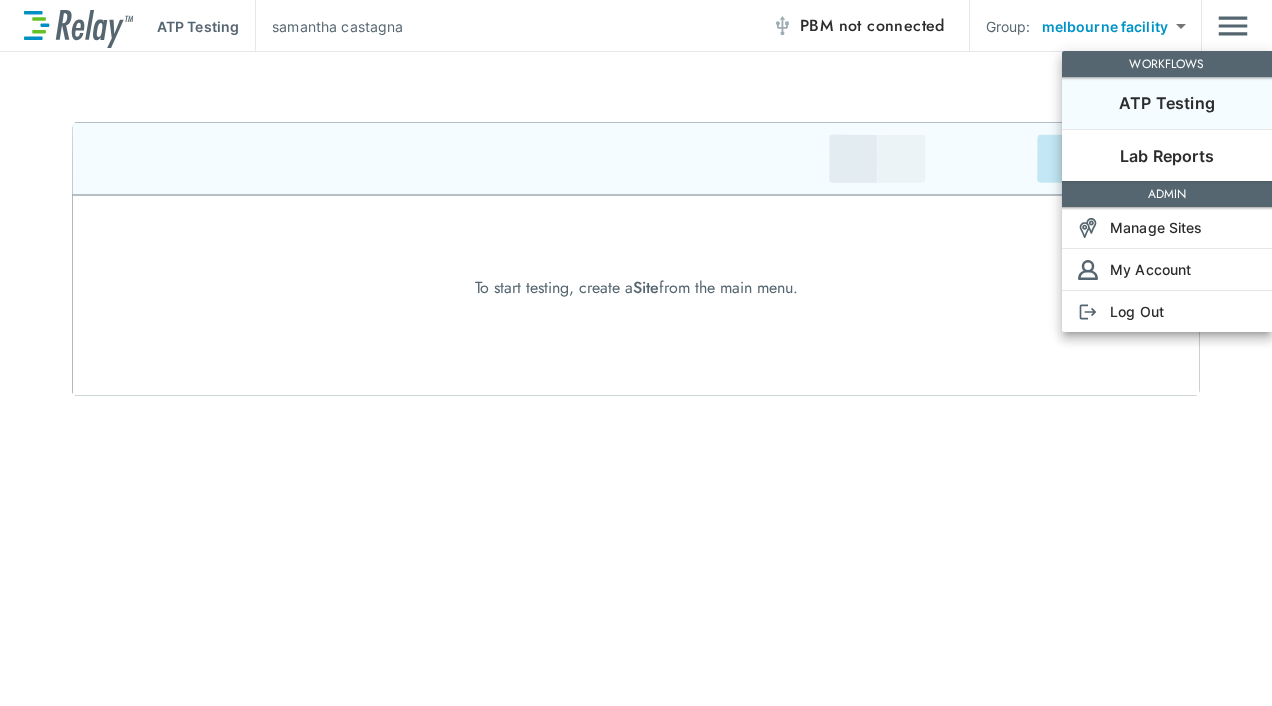 click at bounding box center (636, 353) 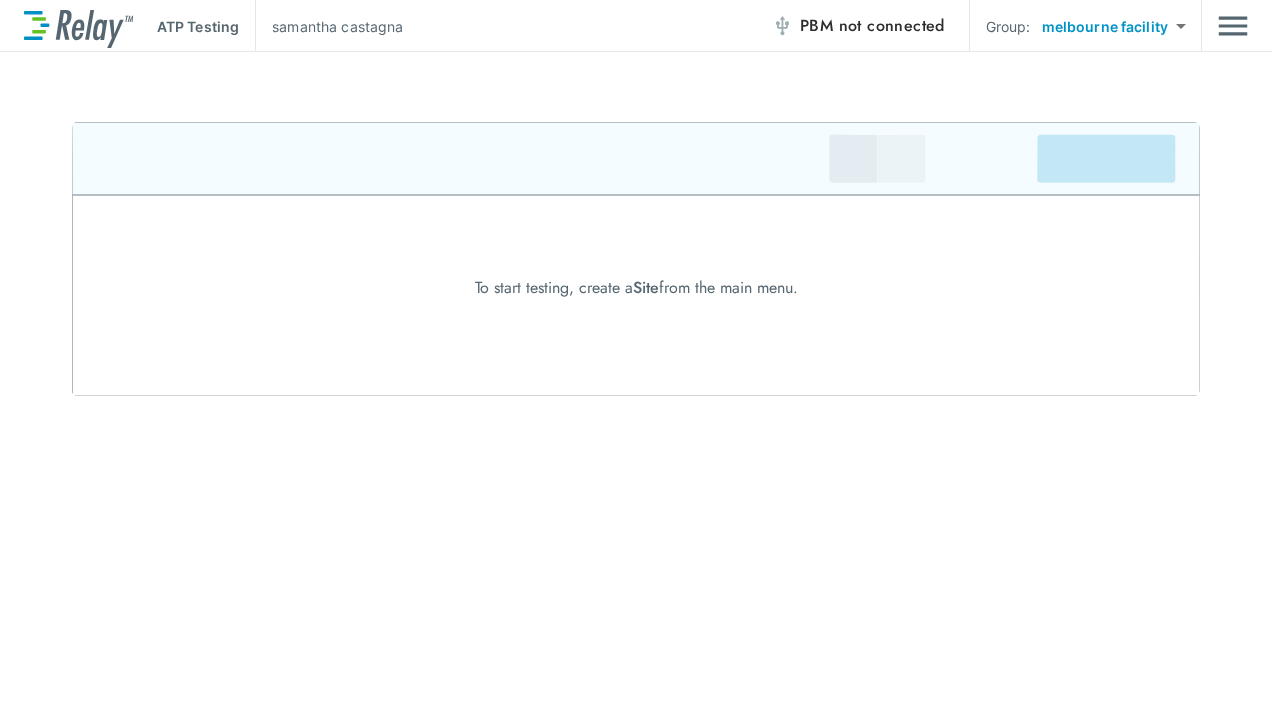 click on "**********" at bounding box center [636, 353] 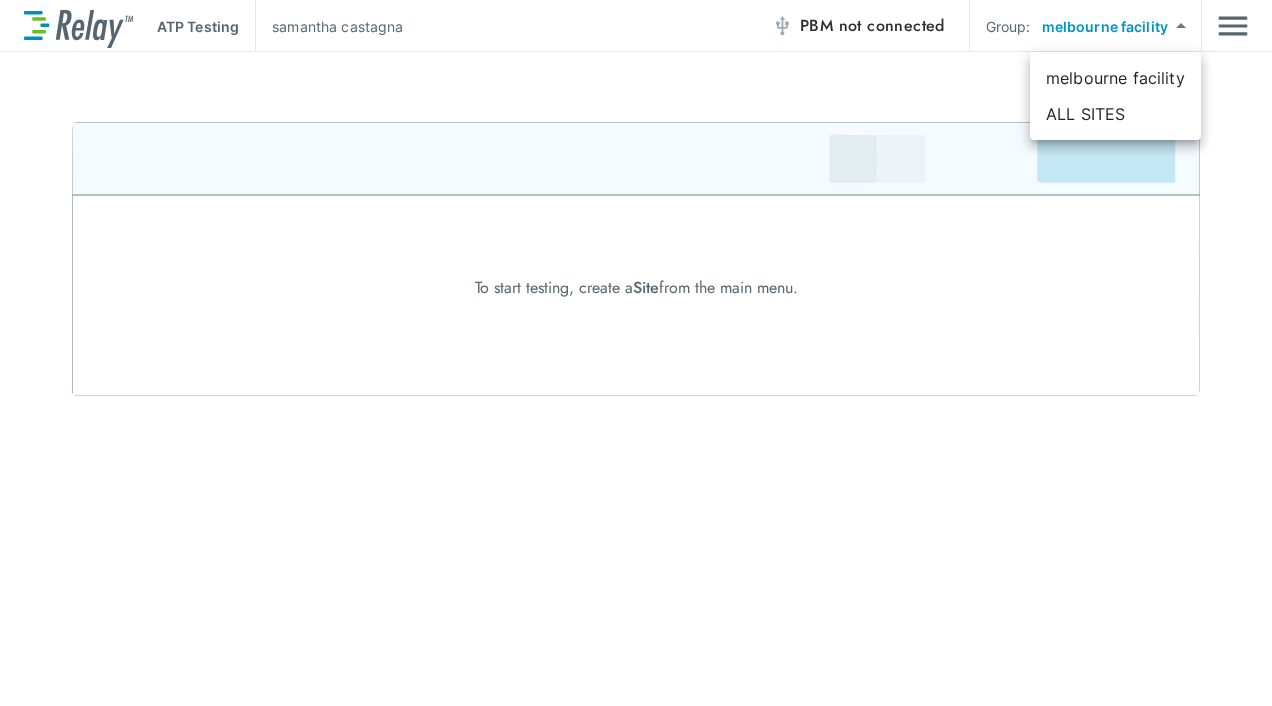 click on "melbourne facility" at bounding box center (1115, 78) 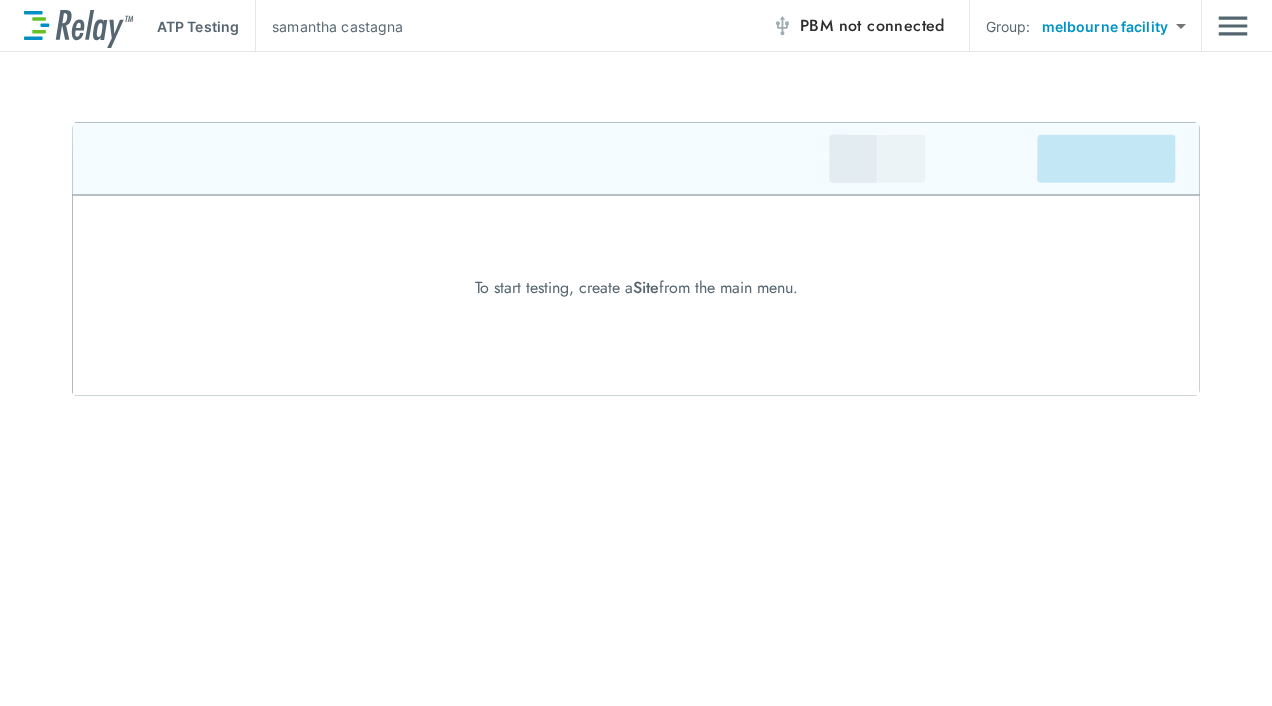click at bounding box center (1233, 26) 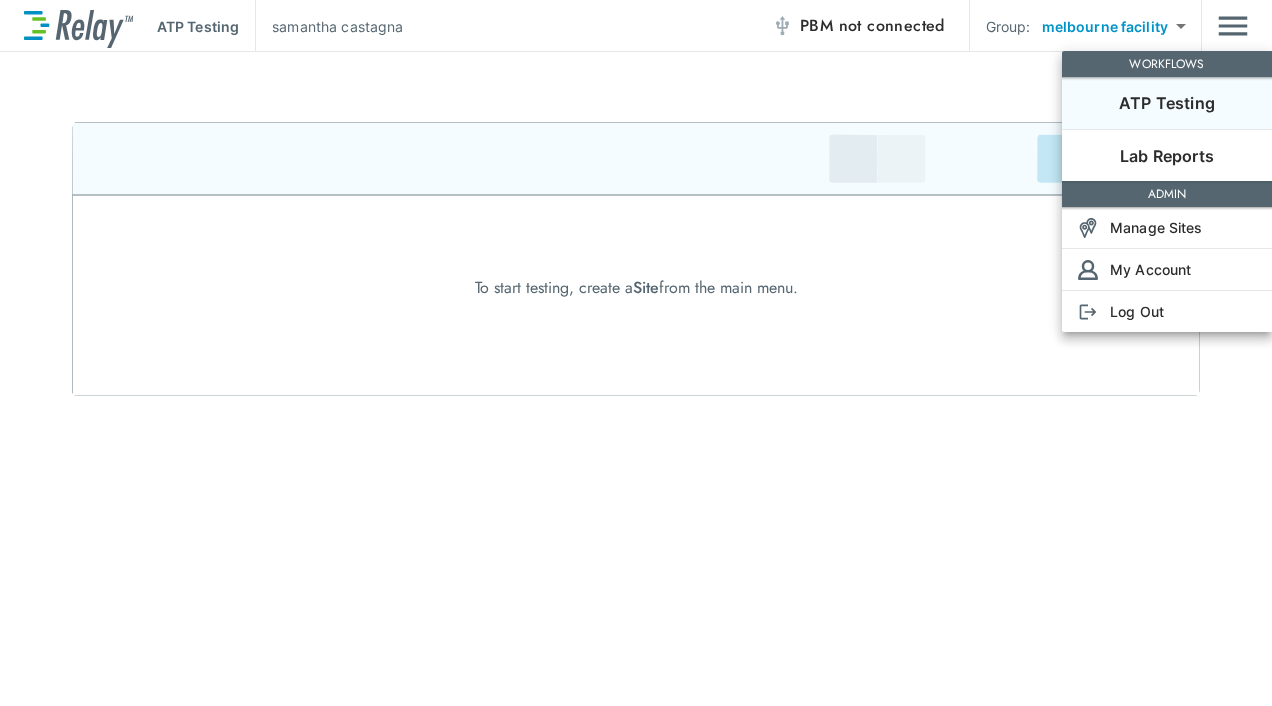 click at bounding box center (636, 353) 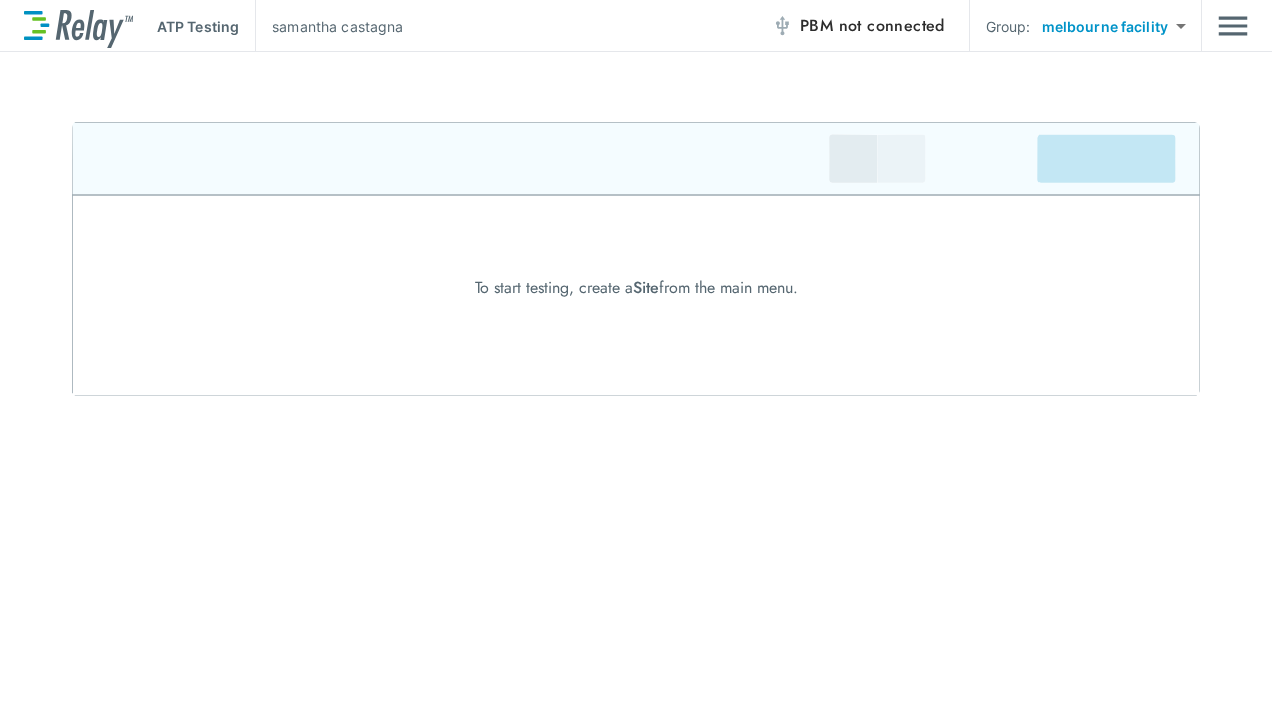click on "**********" at bounding box center [636, 353] 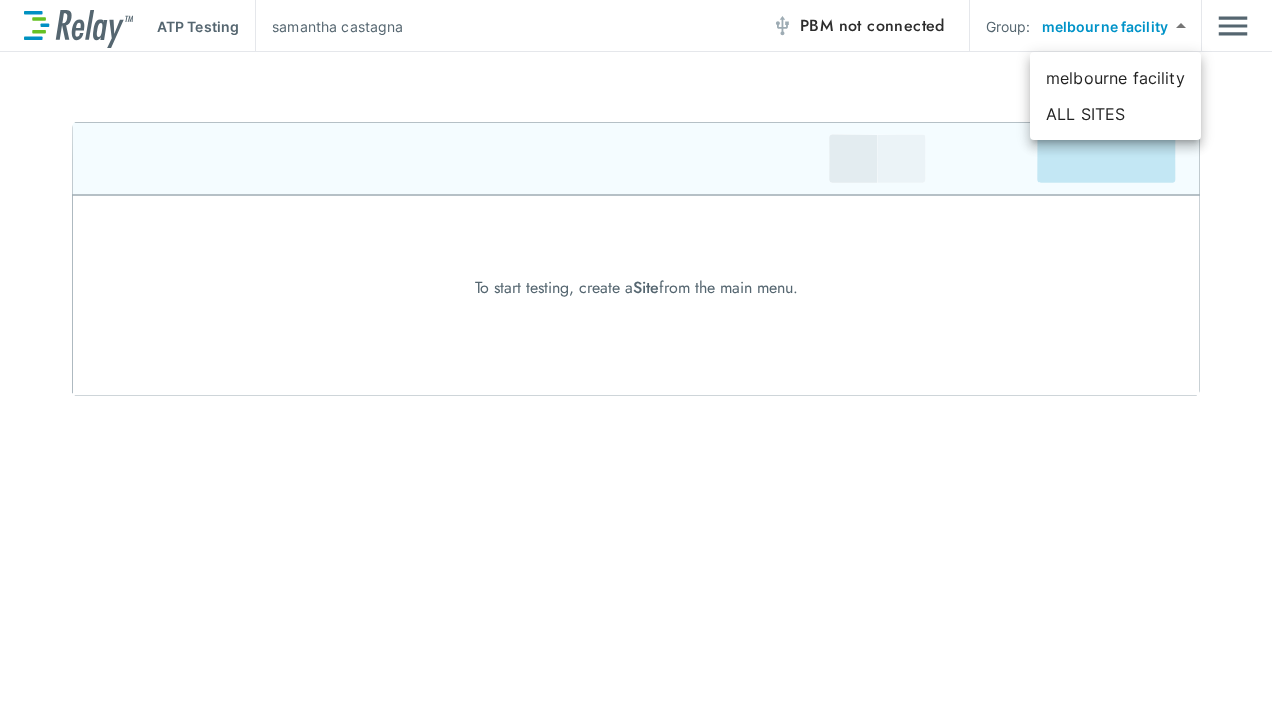 click at bounding box center [636, 353] 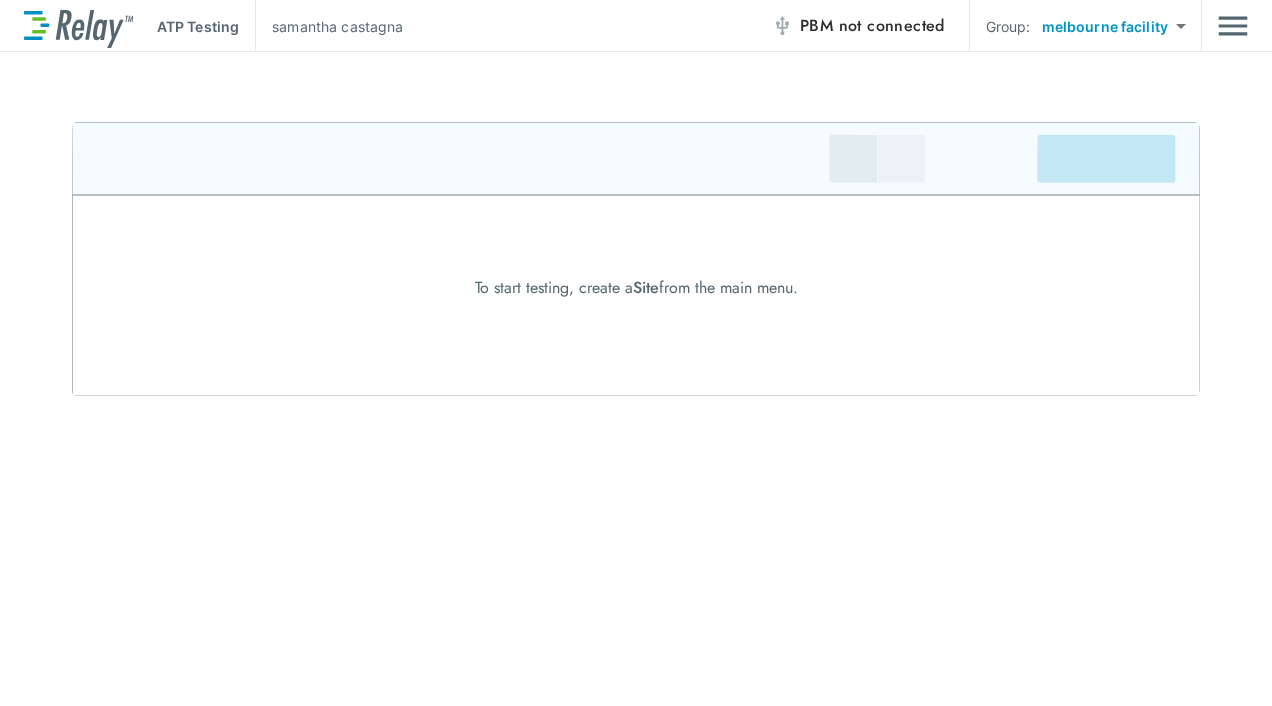 click on "not connected" at bounding box center [892, 25] 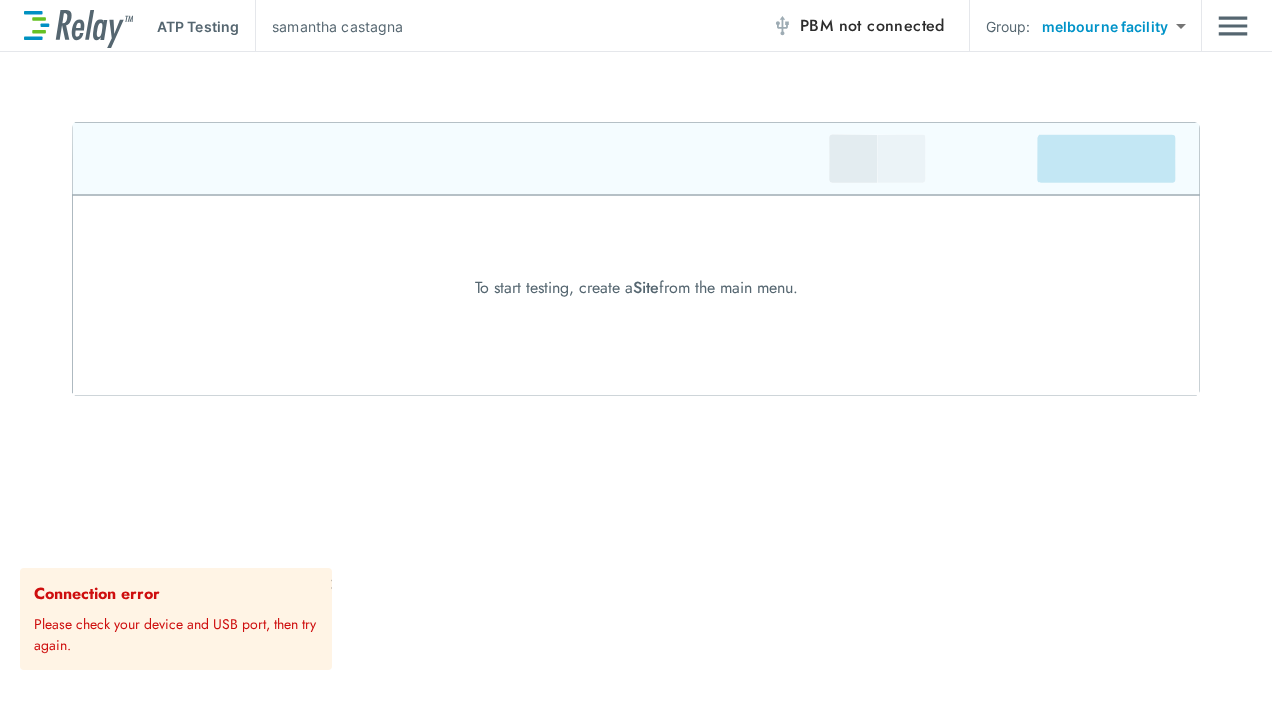click on "not connected" at bounding box center [892, 25] 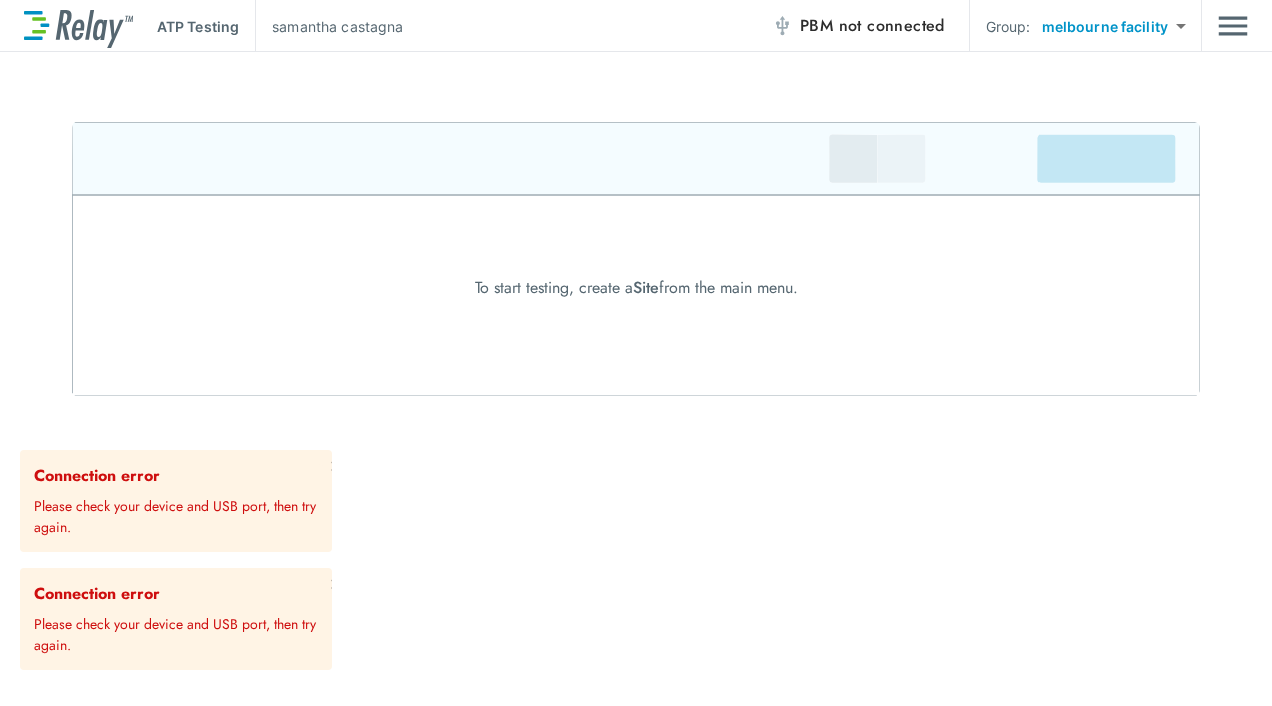 click on "PBM   not connected" at bounding box center (858, 26) 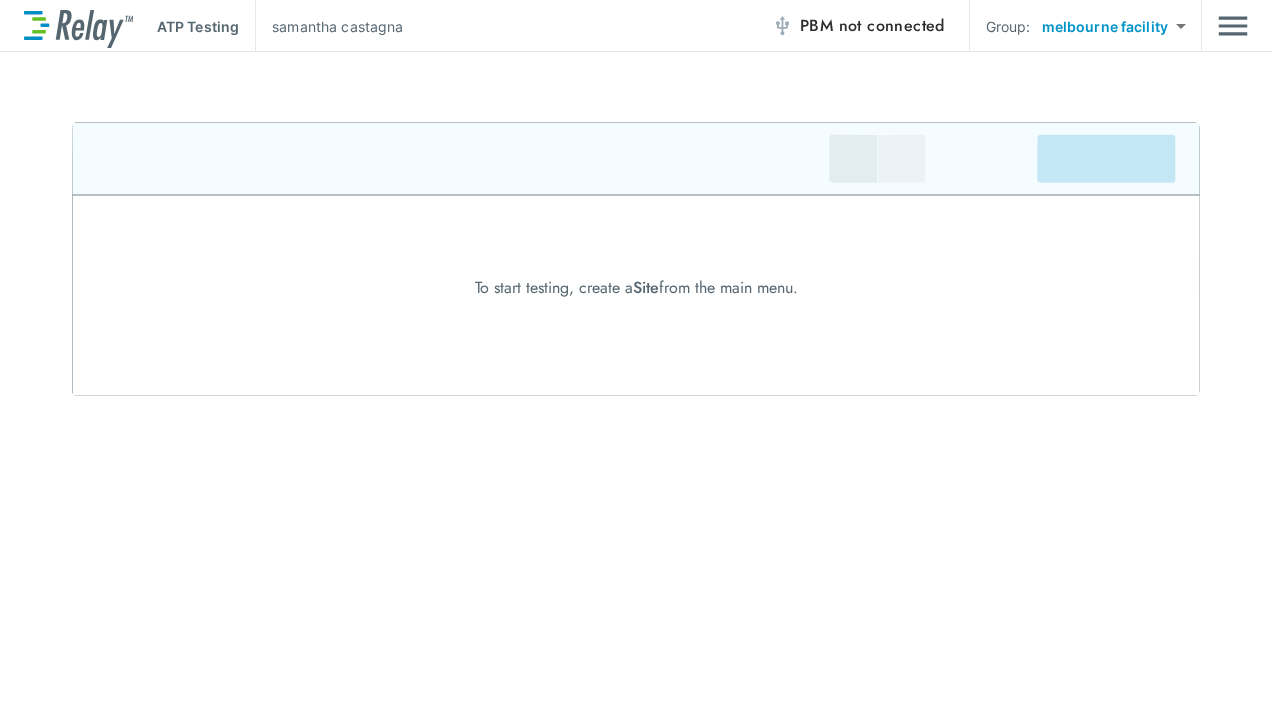 drag, startPoint x: 872, startPoint y: 38, endPoint x: 1001, endPoint y: 648, distance: 623.49097 